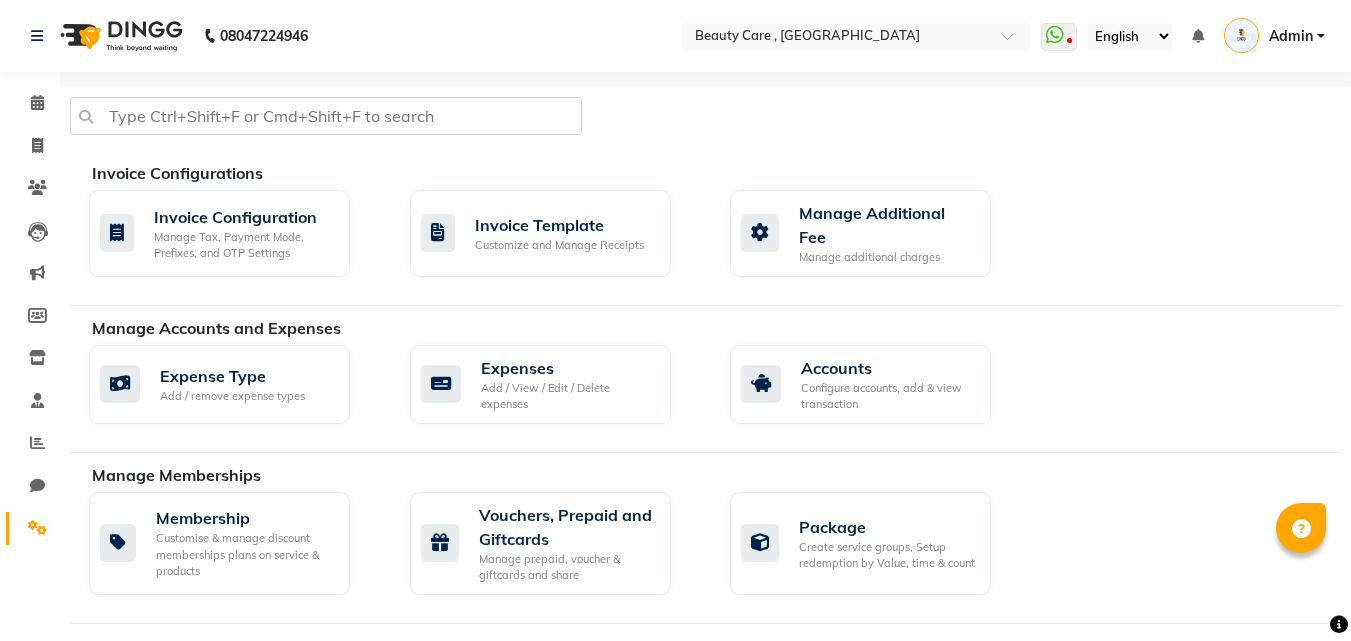 scroll, scrollTop: 0, scrollLeft: 0, axis: both 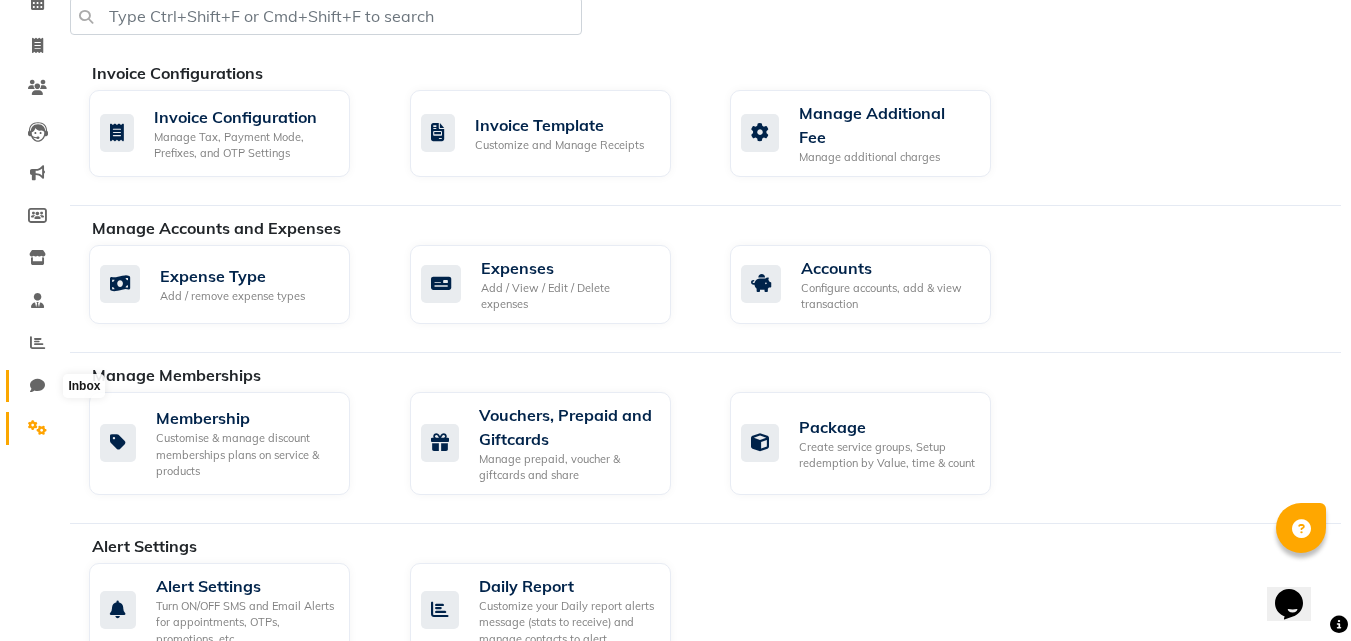 click 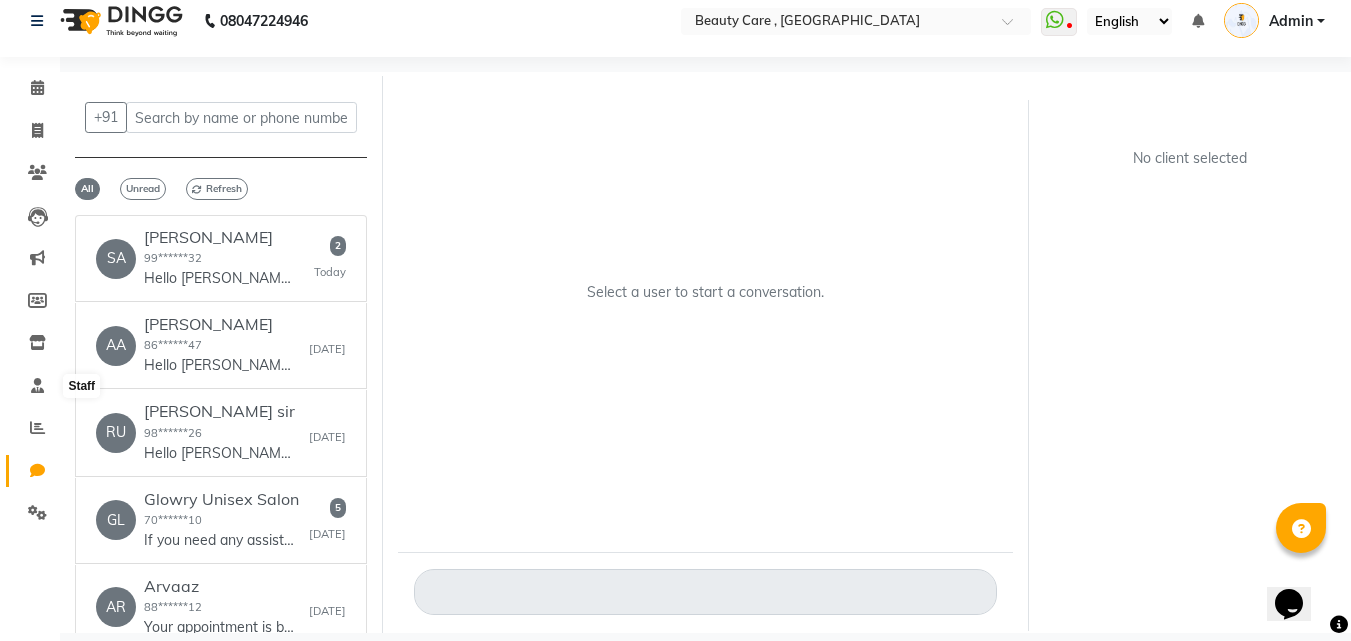 scroll, scrollTop: 15, scrollLeft: 0, axis: vertical 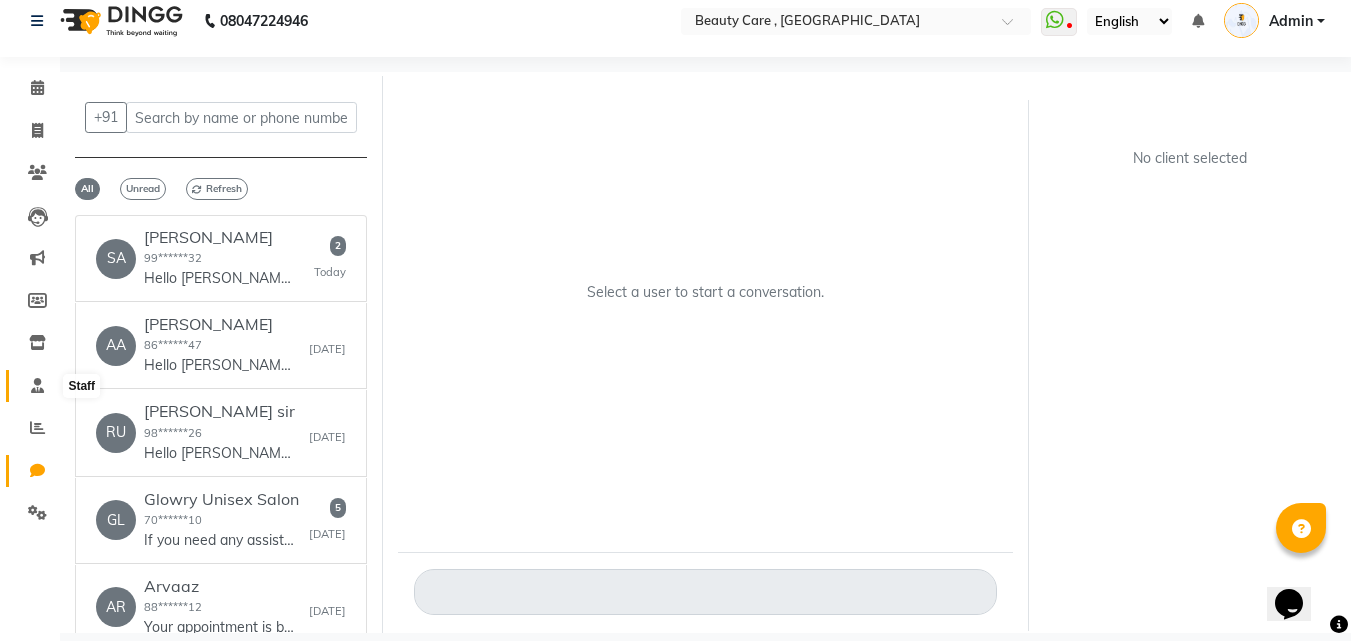 click 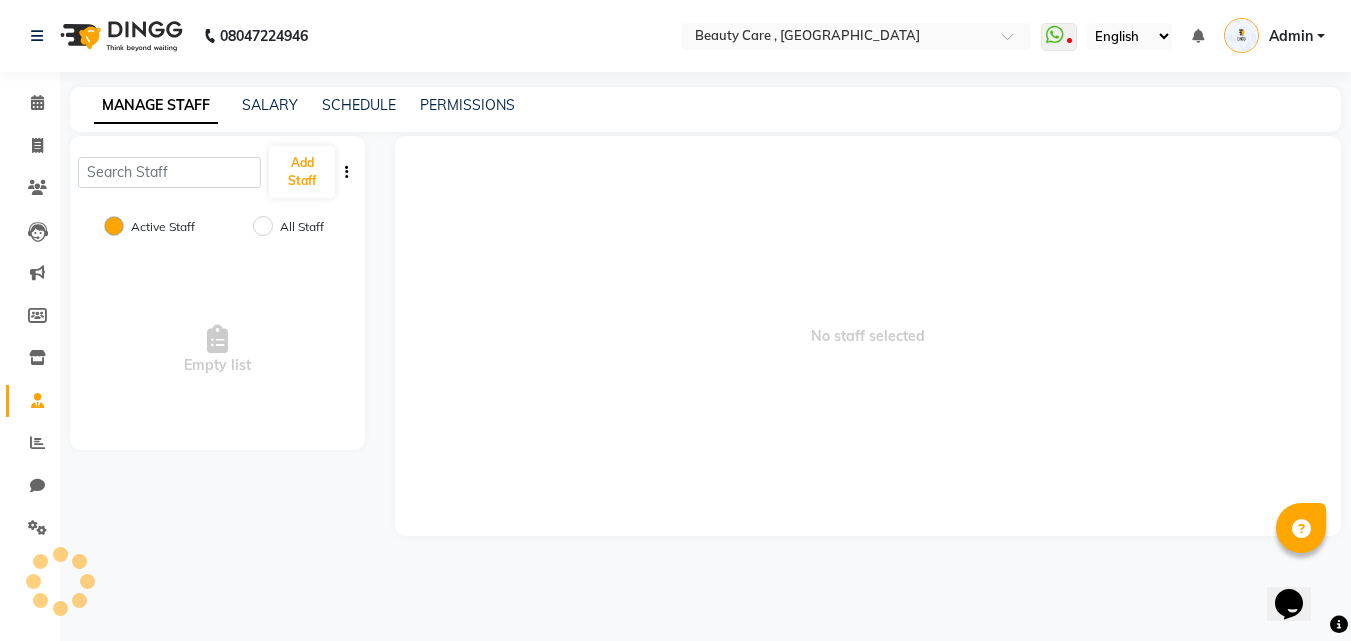 scroll, scrollTop: 0, scrollLeft: 0, axis: both 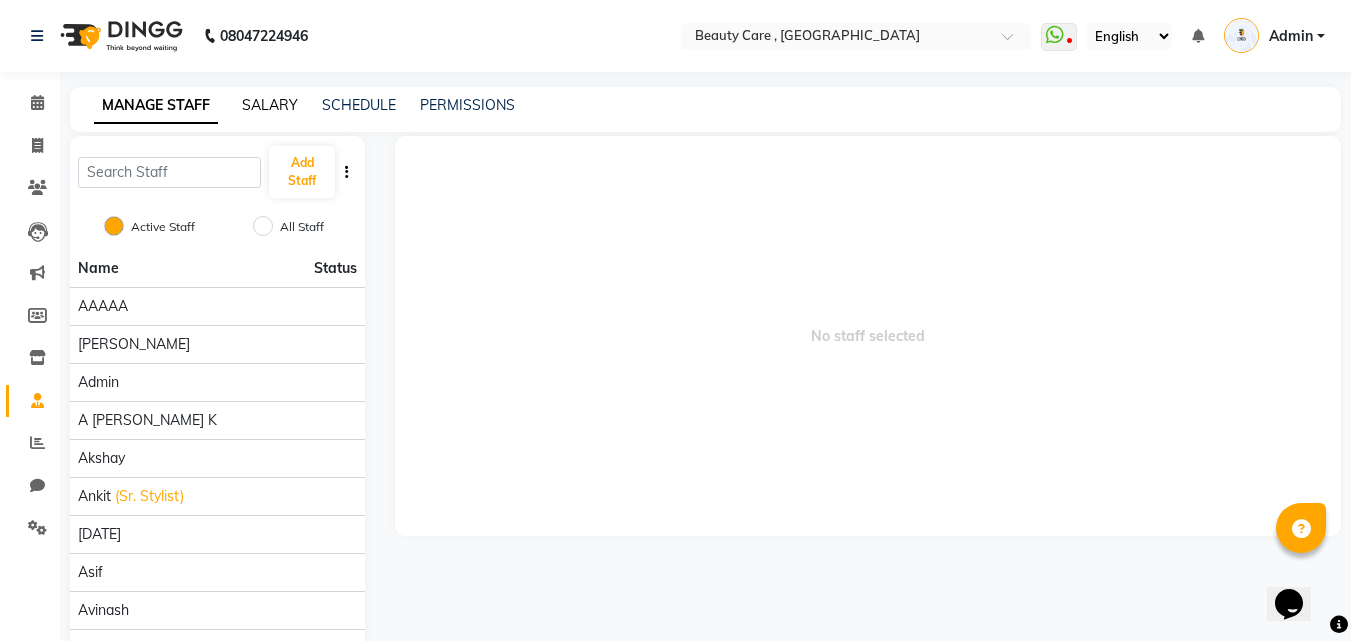 click on "SALARY" 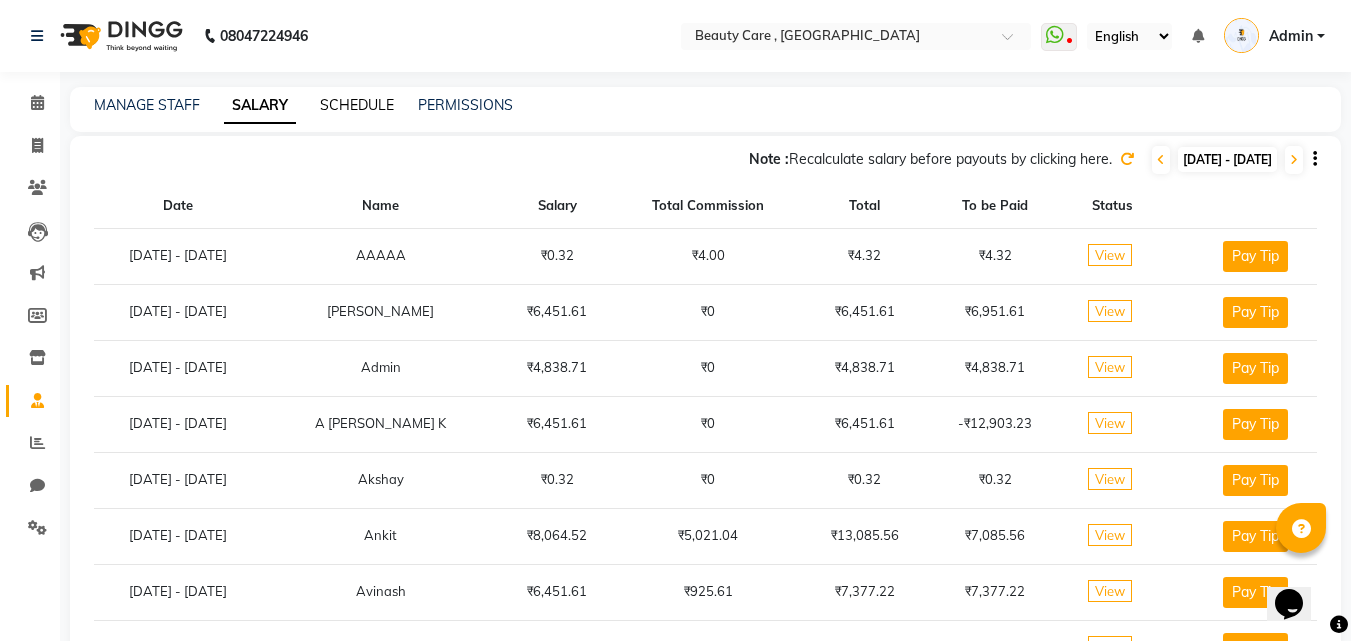 click on "SCHEDULE" 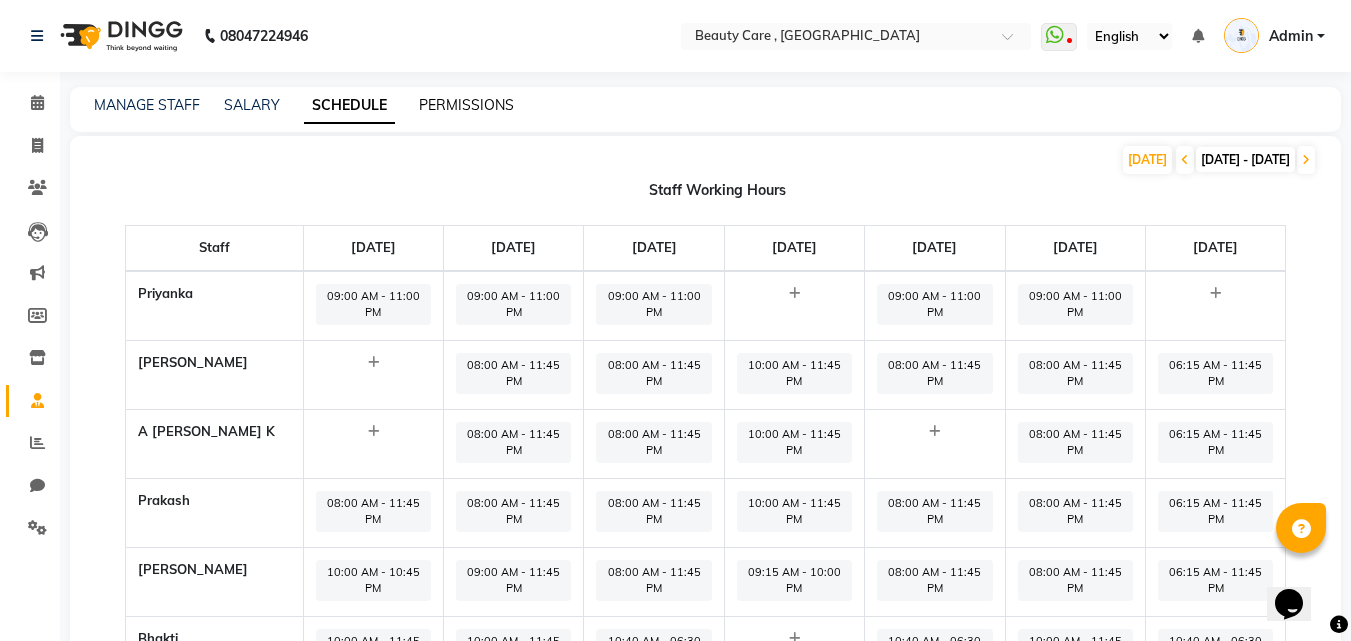 click on "PERMISSIONS" 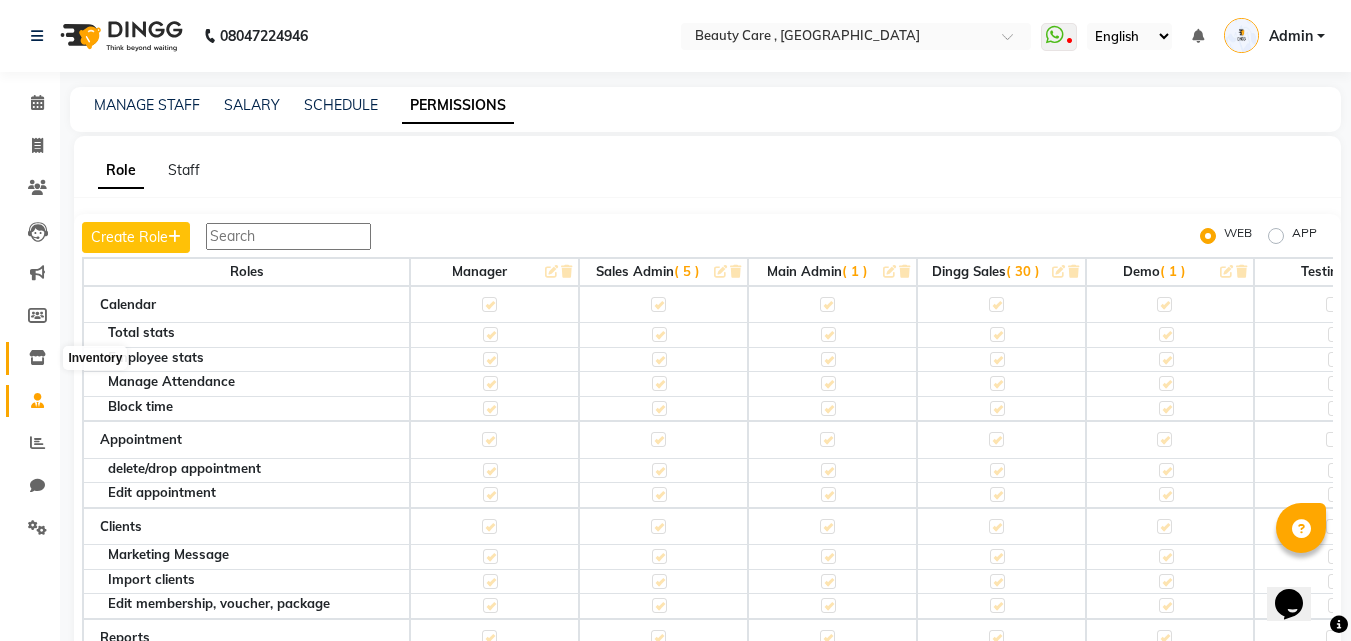 click 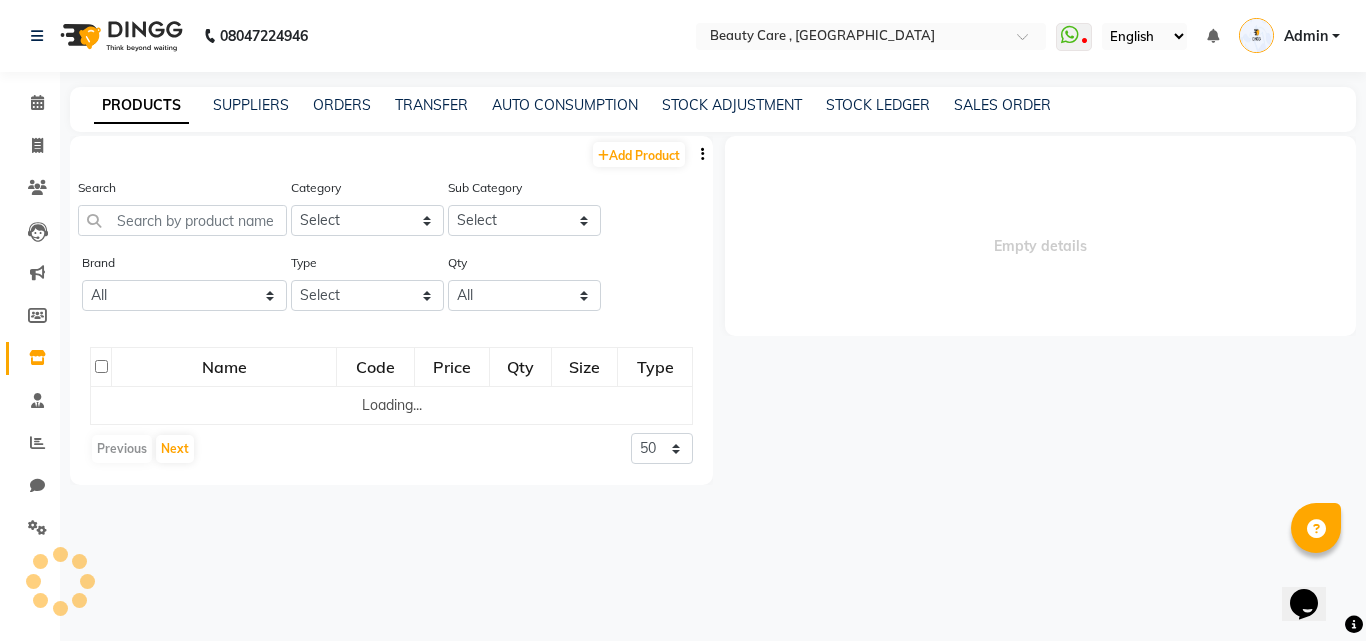 select 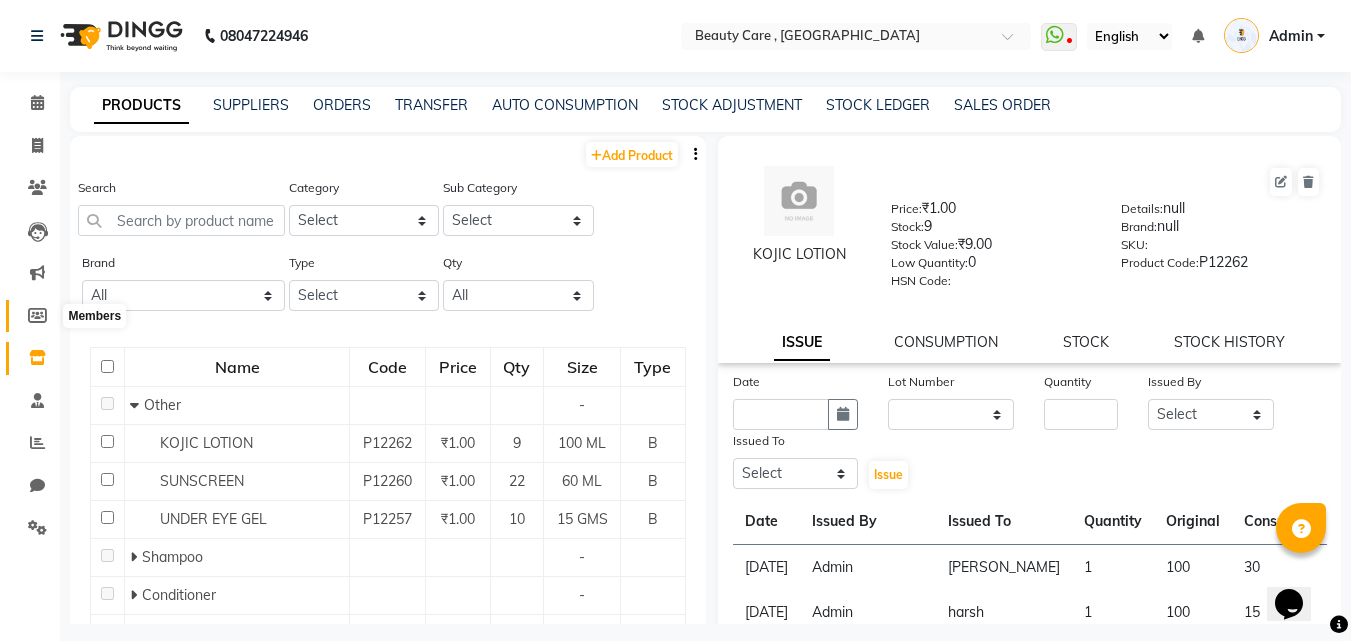 click 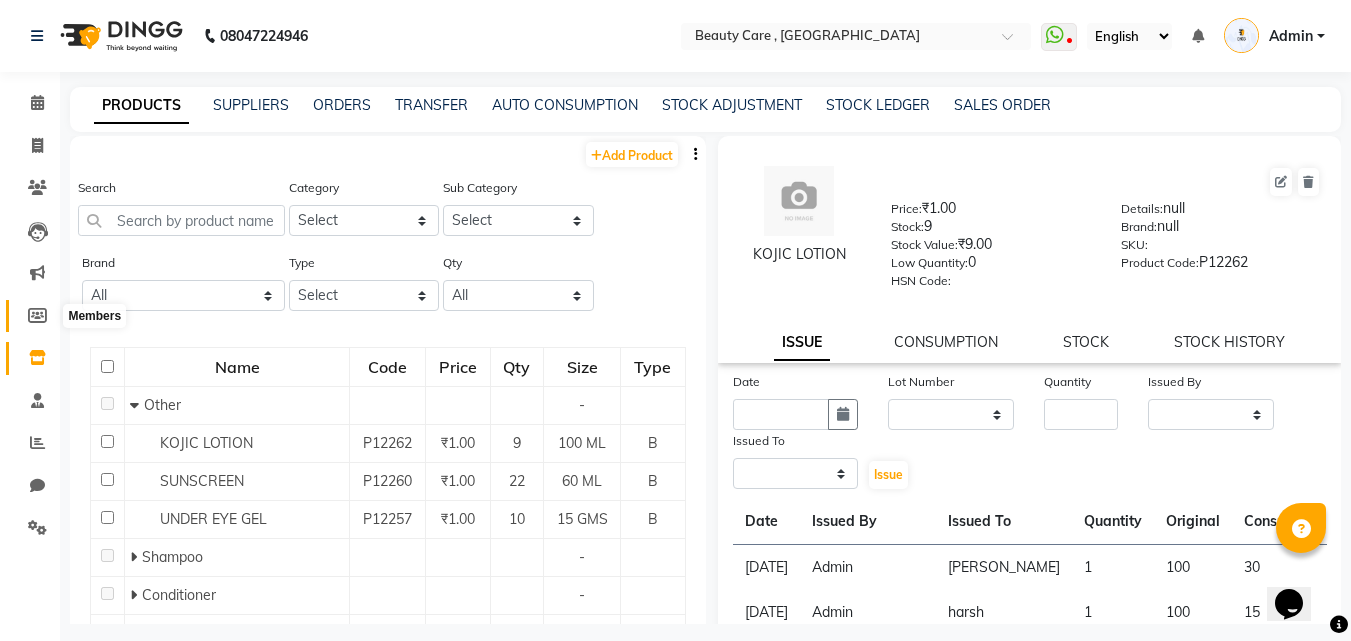 select 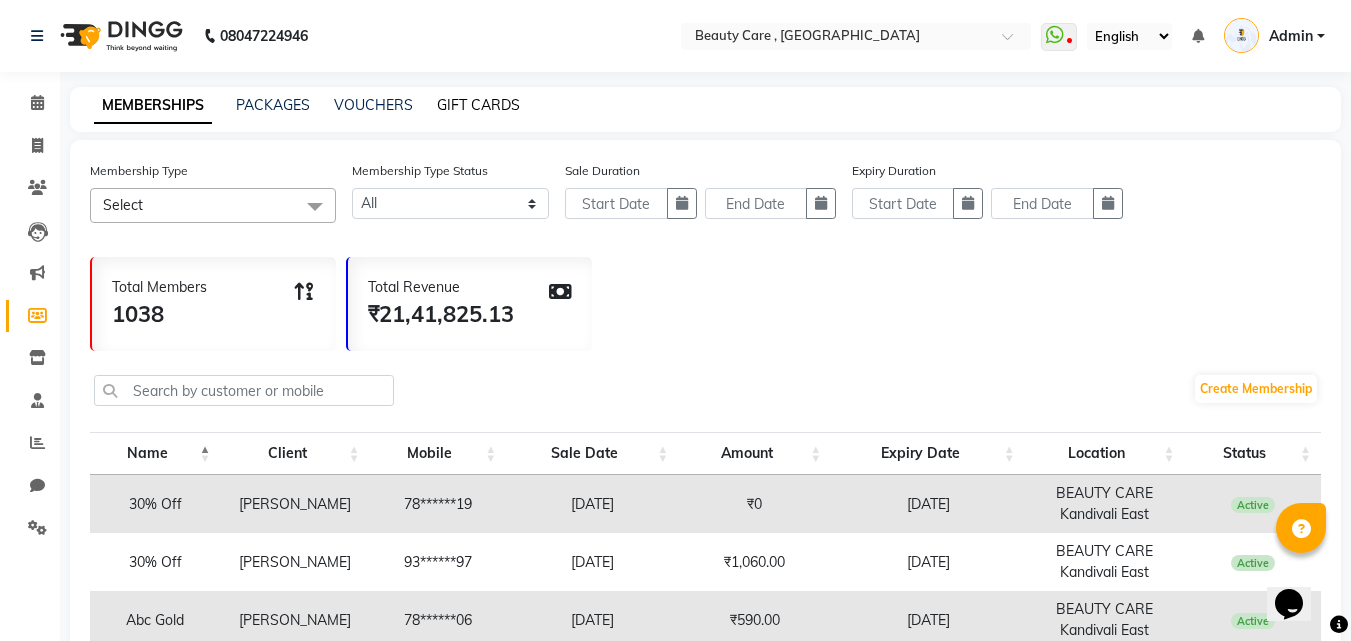 click on "GIFT CARDS" 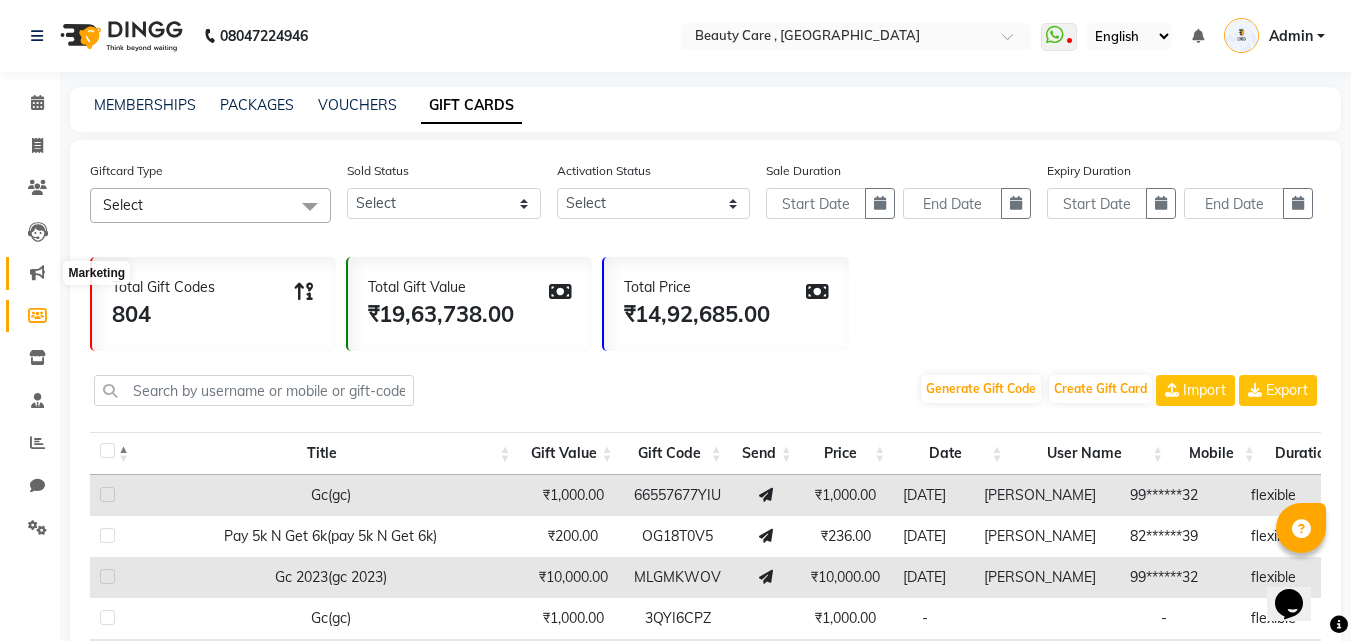 click 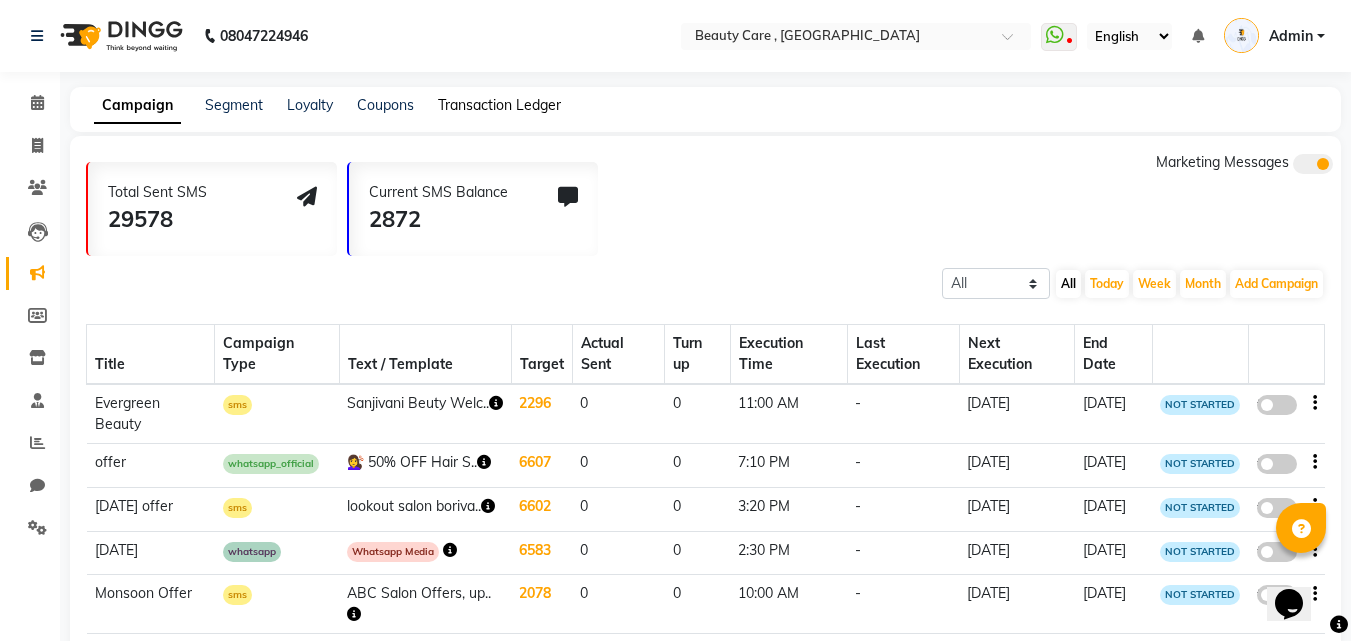 click on "Transaction Ledger" 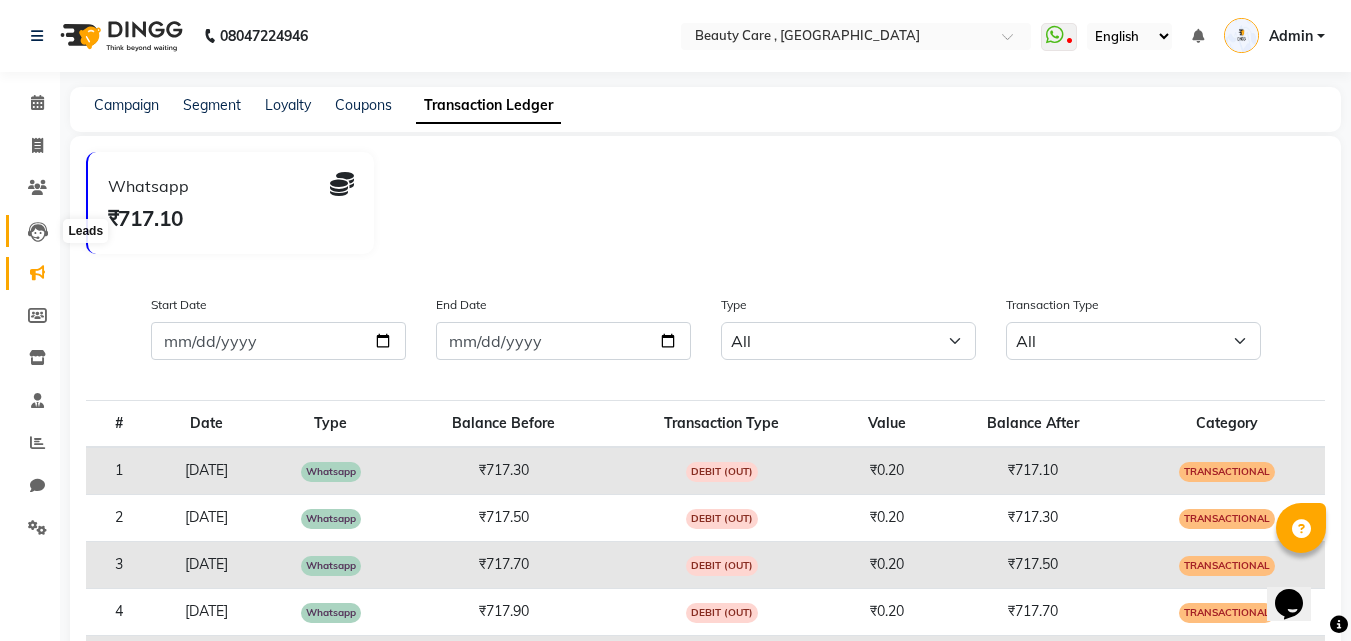 click 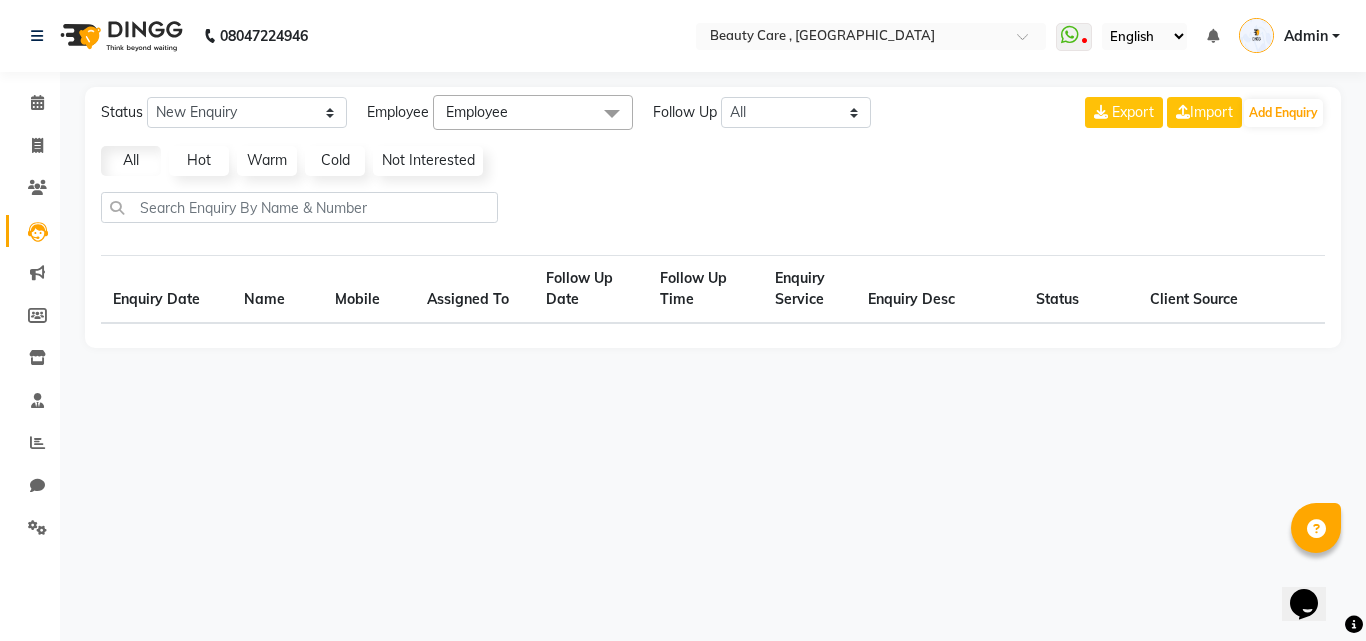 select on "10" 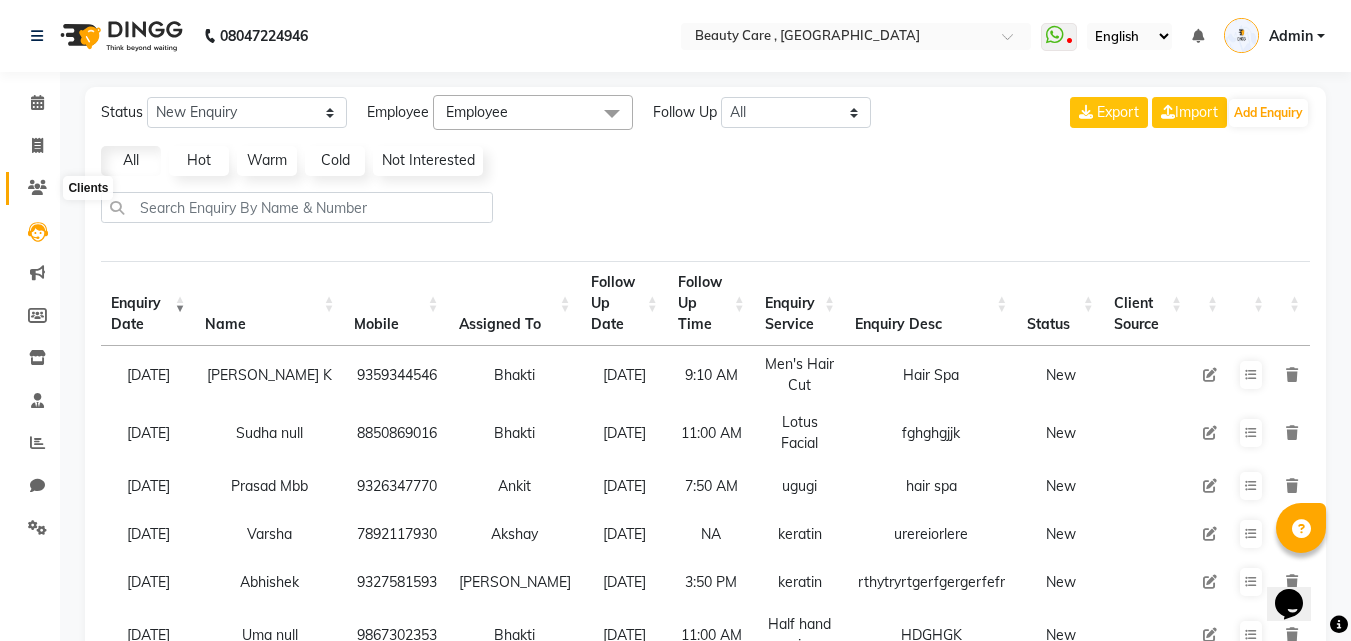 click 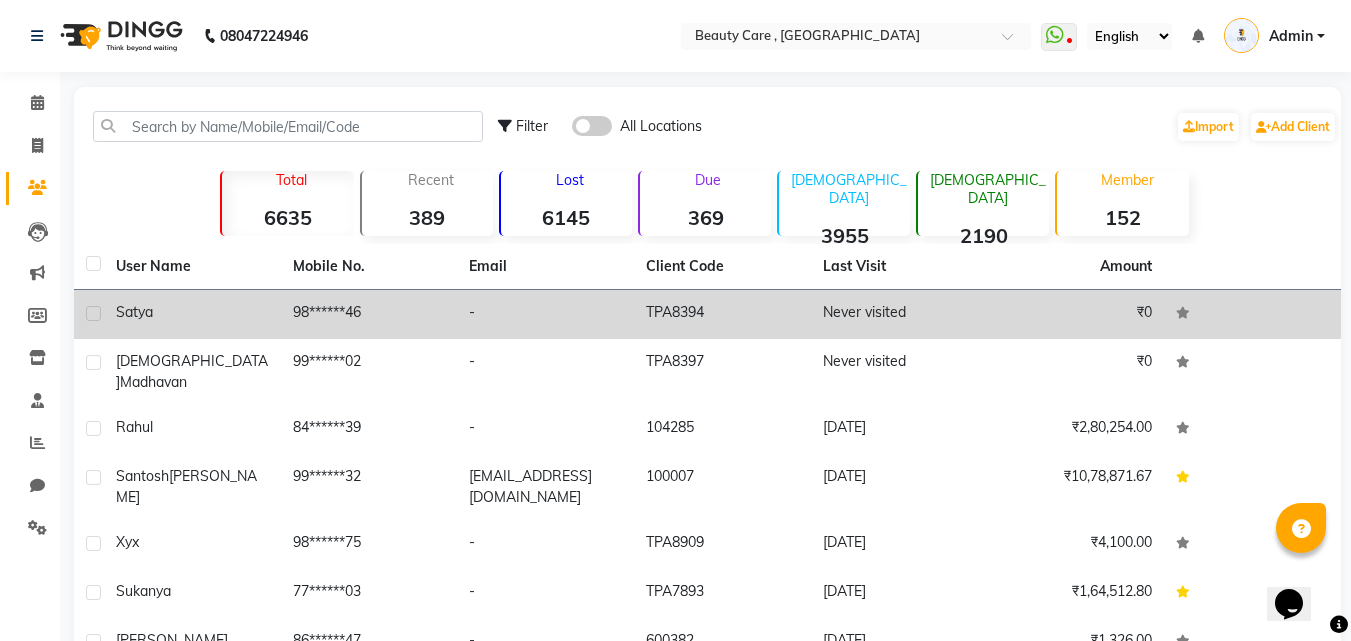 click on "98******46" 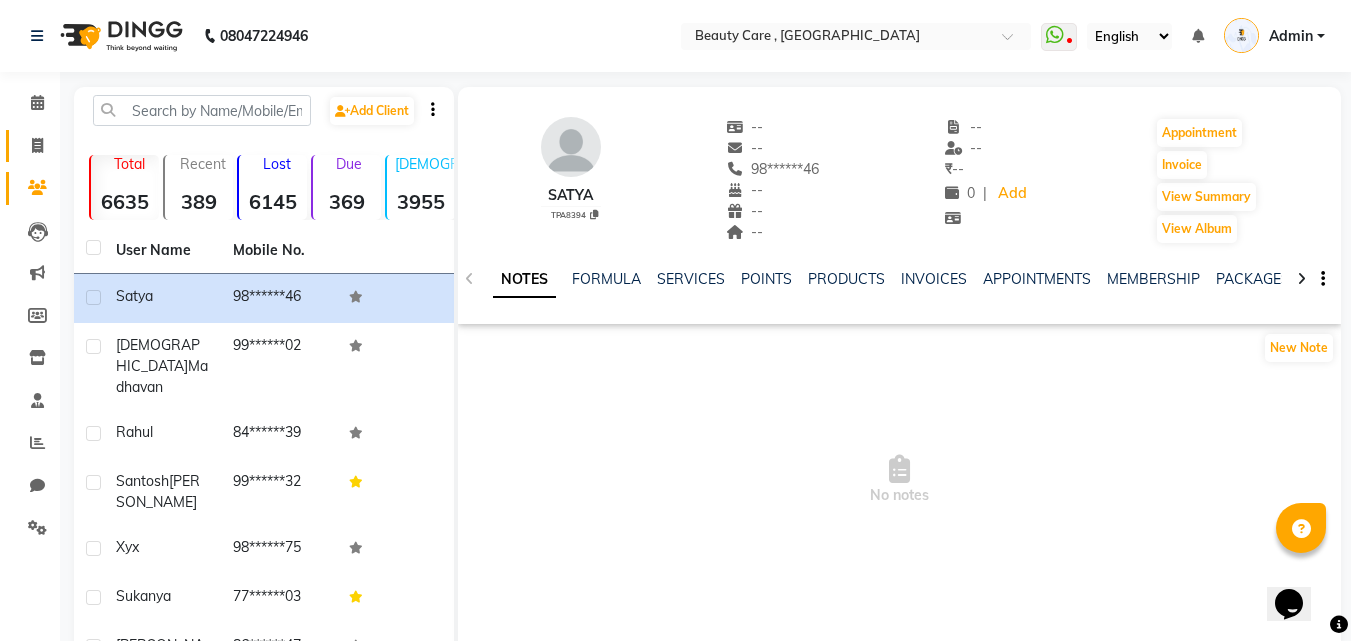click on "Invoice" 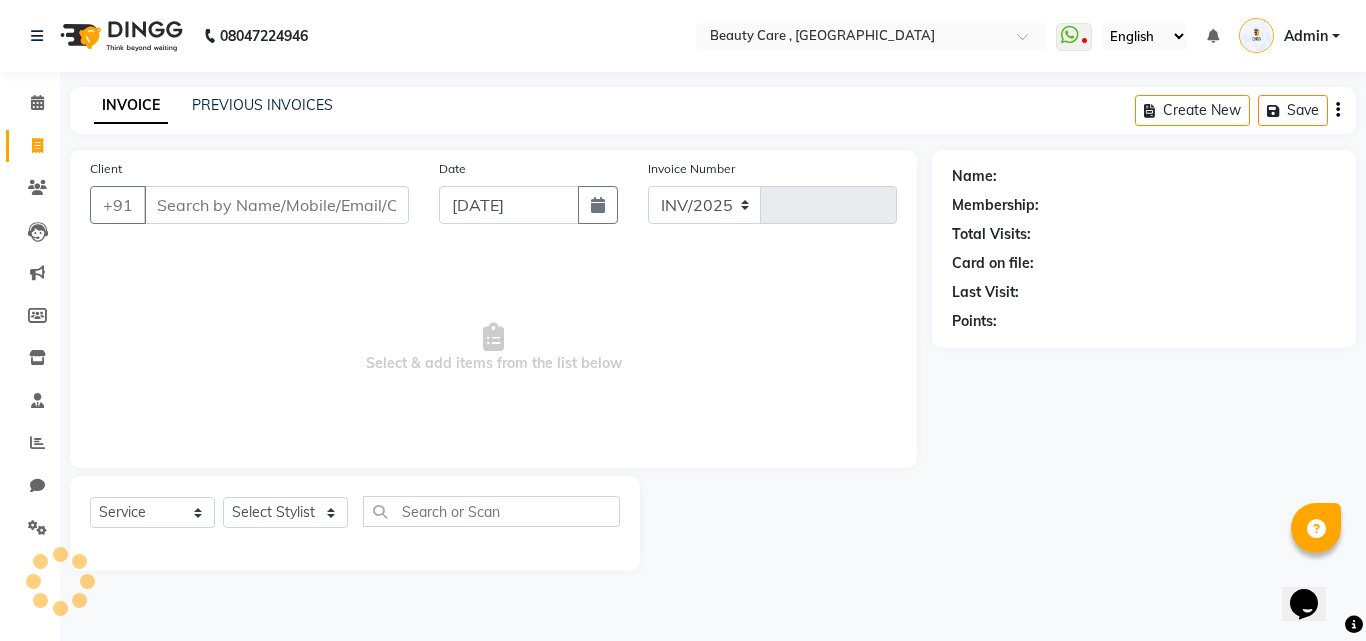 select on "5646" 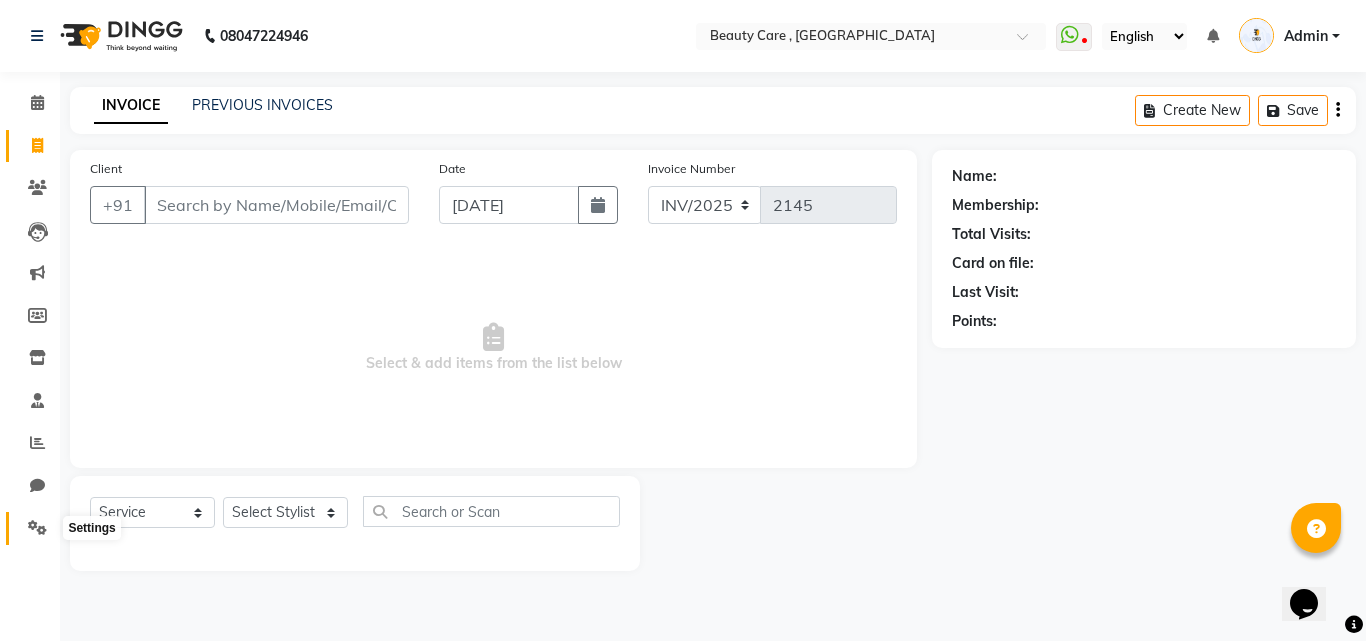 click 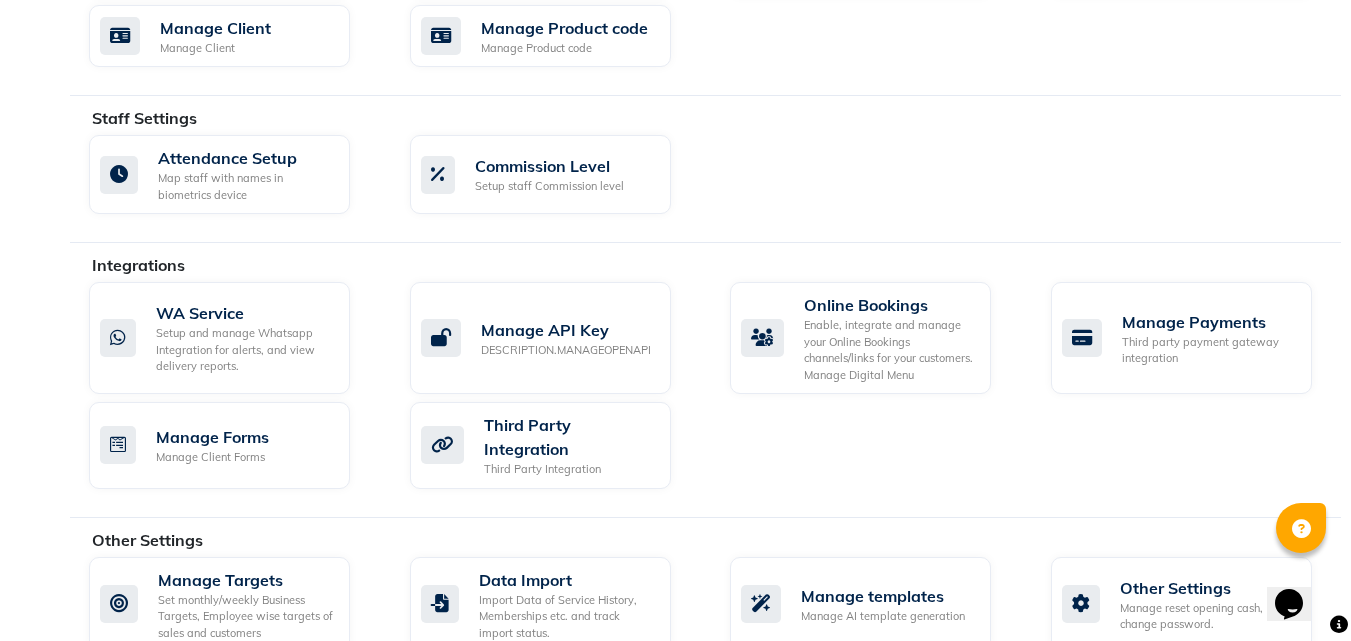 scroll, scrollTop: 1155, scrollLeft: 0, axis: vertical 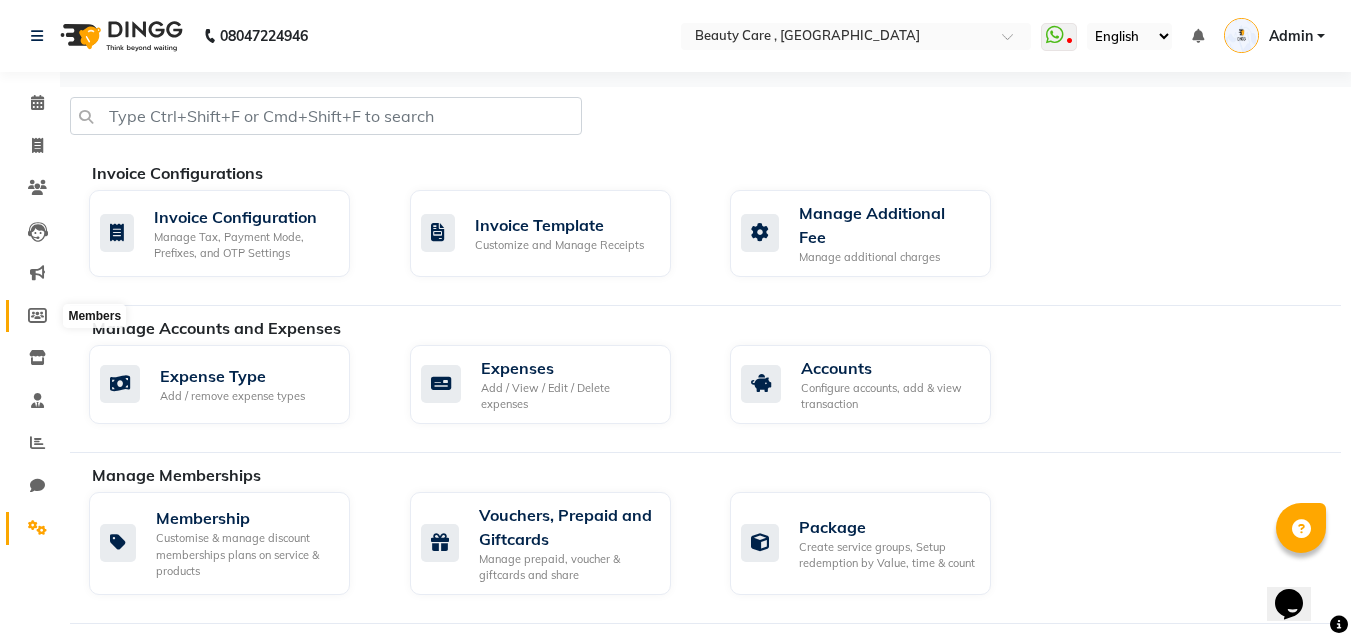 click 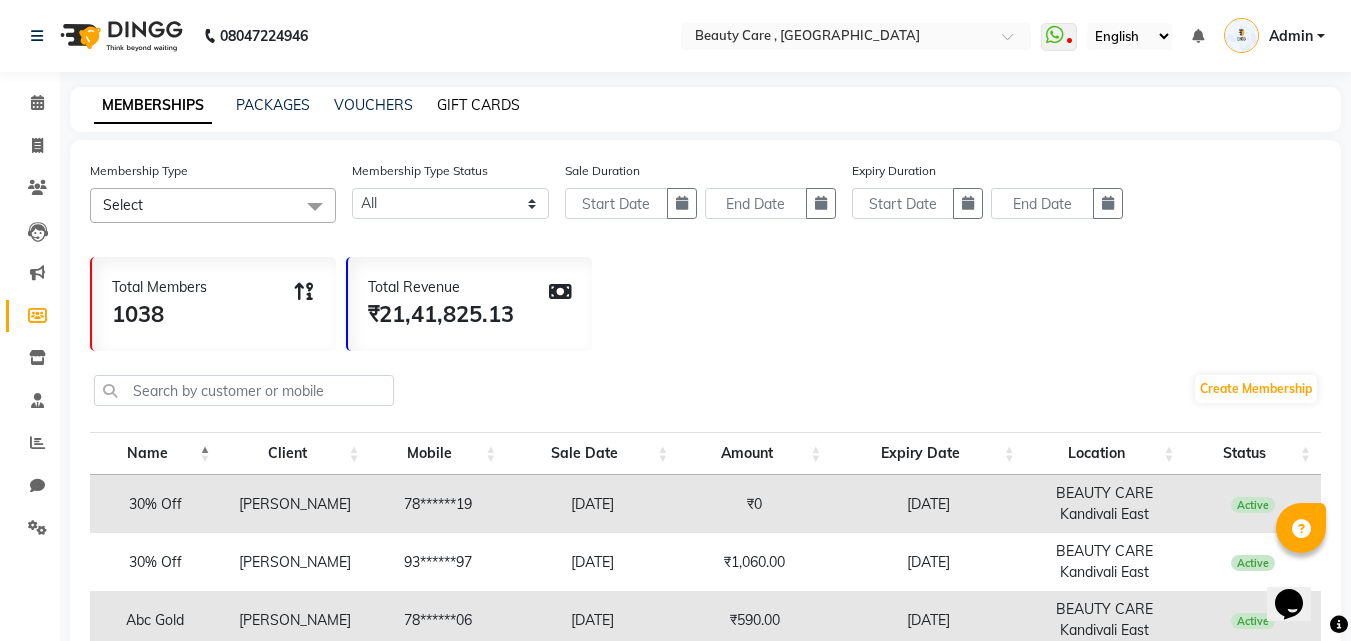 click on "GIFT CARDS" 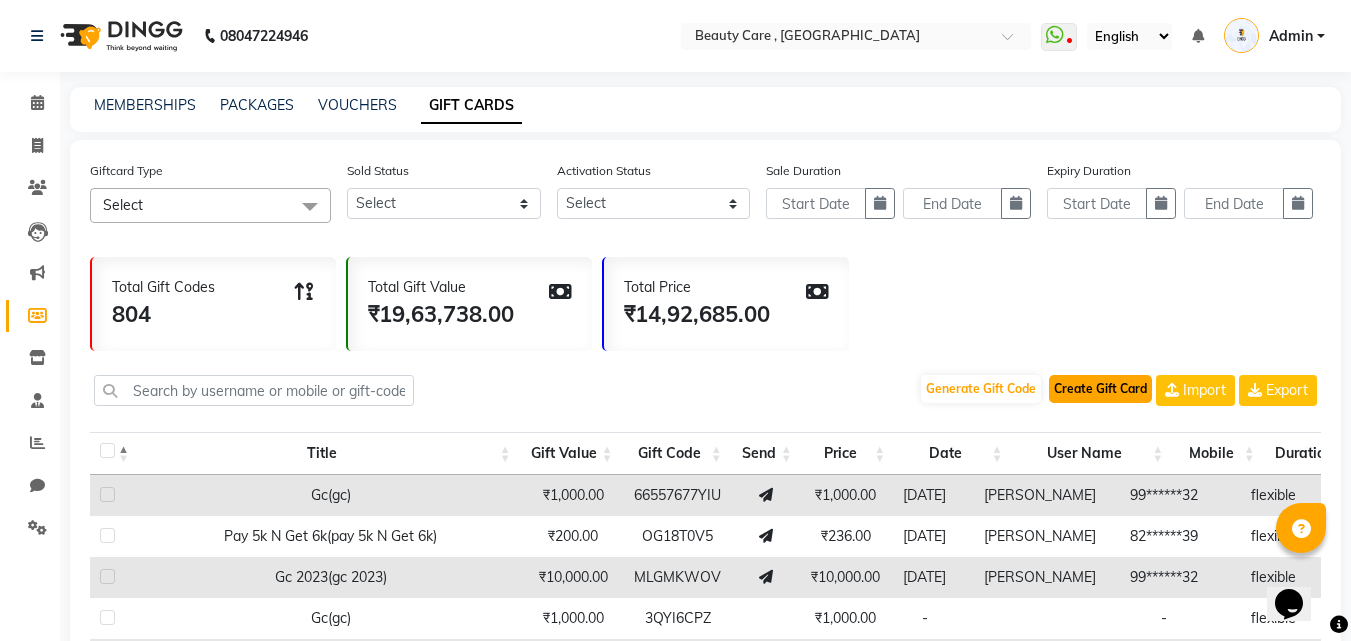 click on "Create Gift Card" 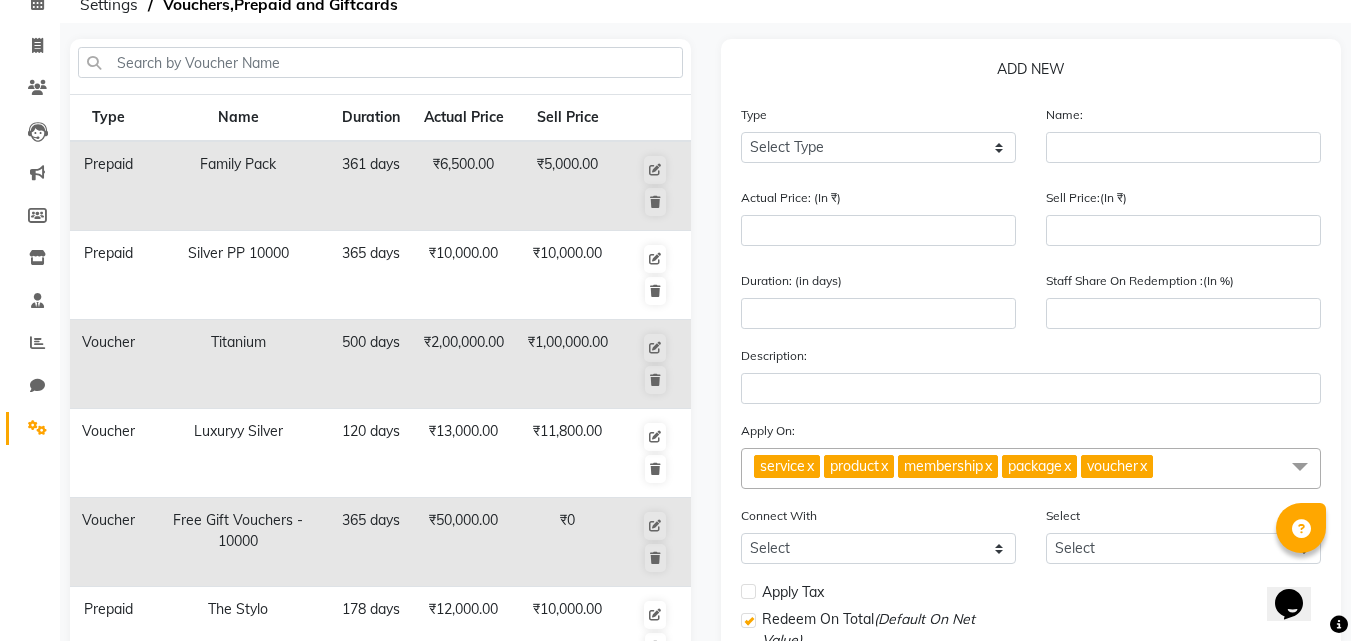 scroll, scrollTop: 80, scrollLeft: 0, axis: vertical 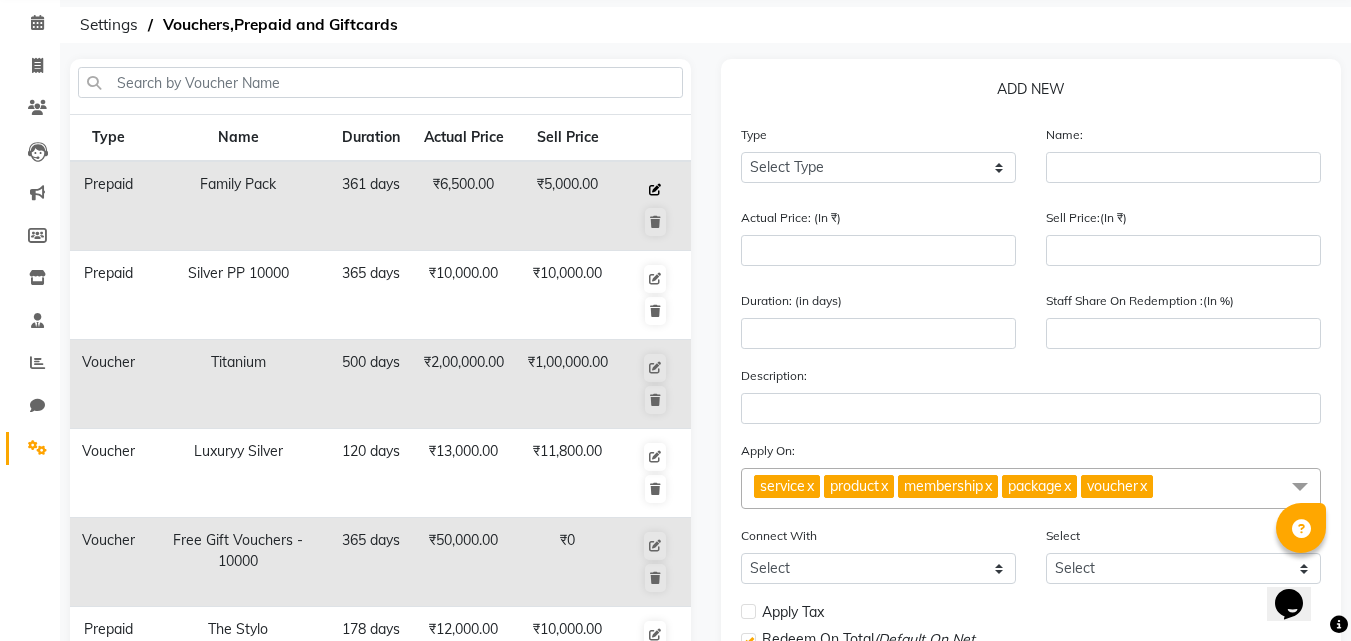 click 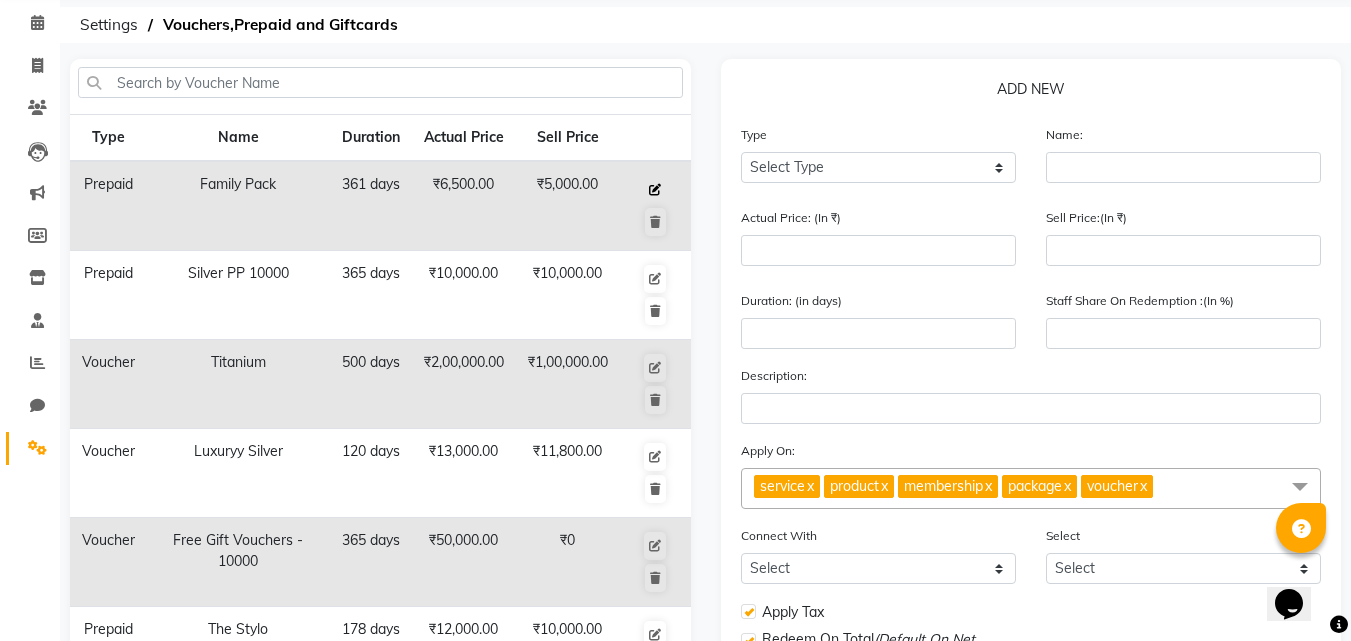 select on "P" 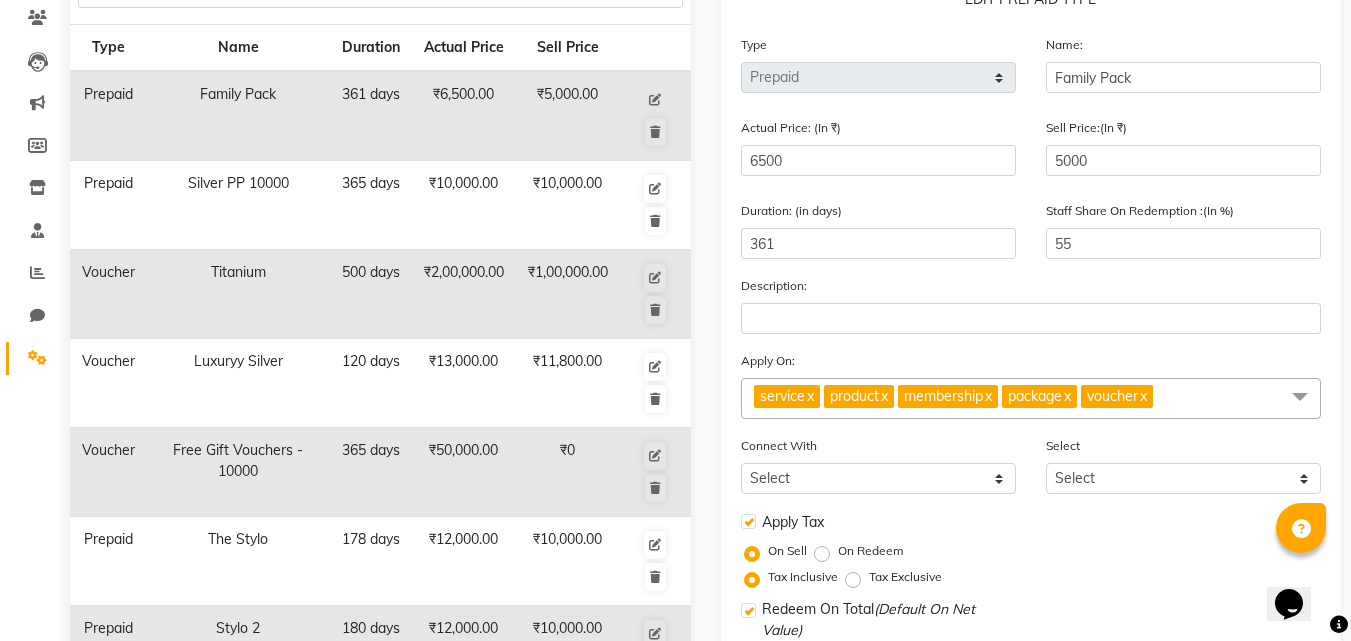scroll, scrollTop: 380, scrollLeft: 0, axis: vertical 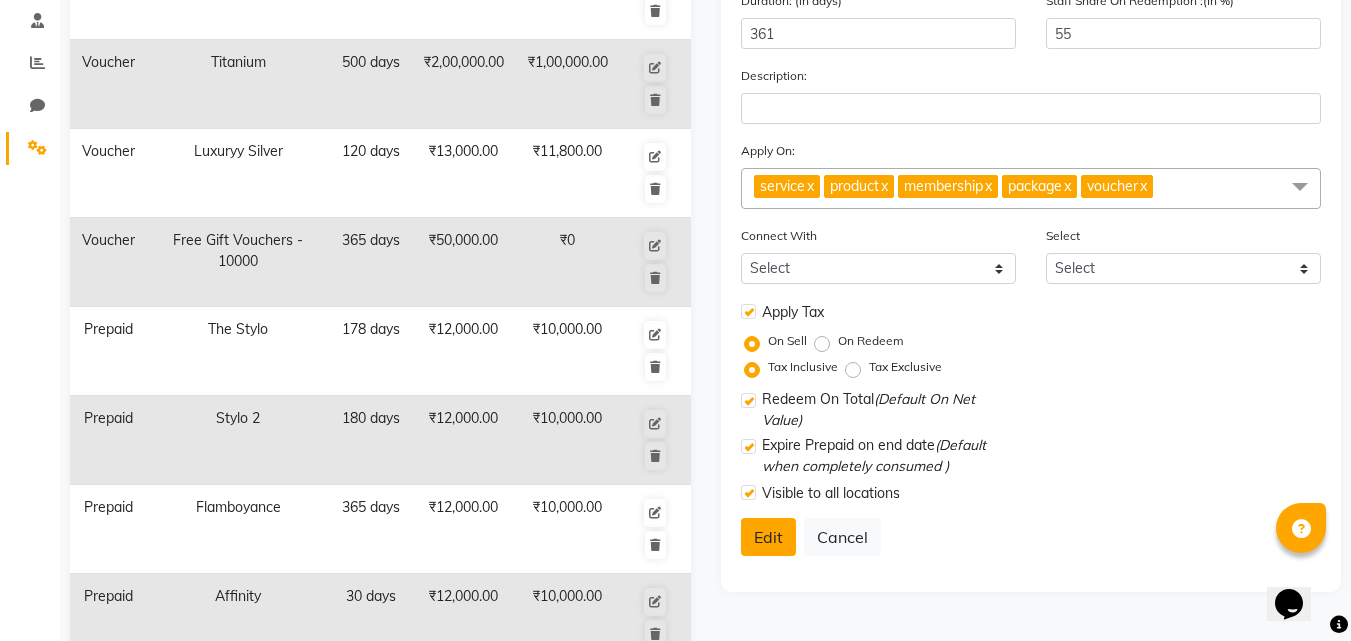 click on "Edit" 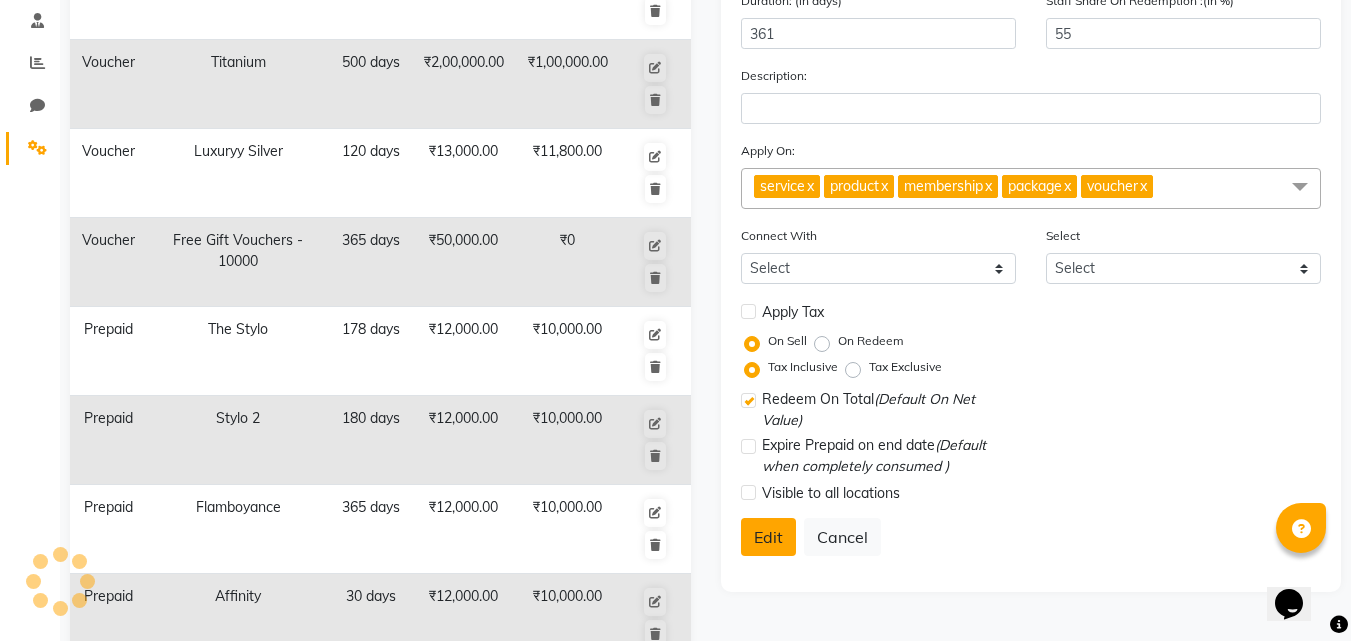 select 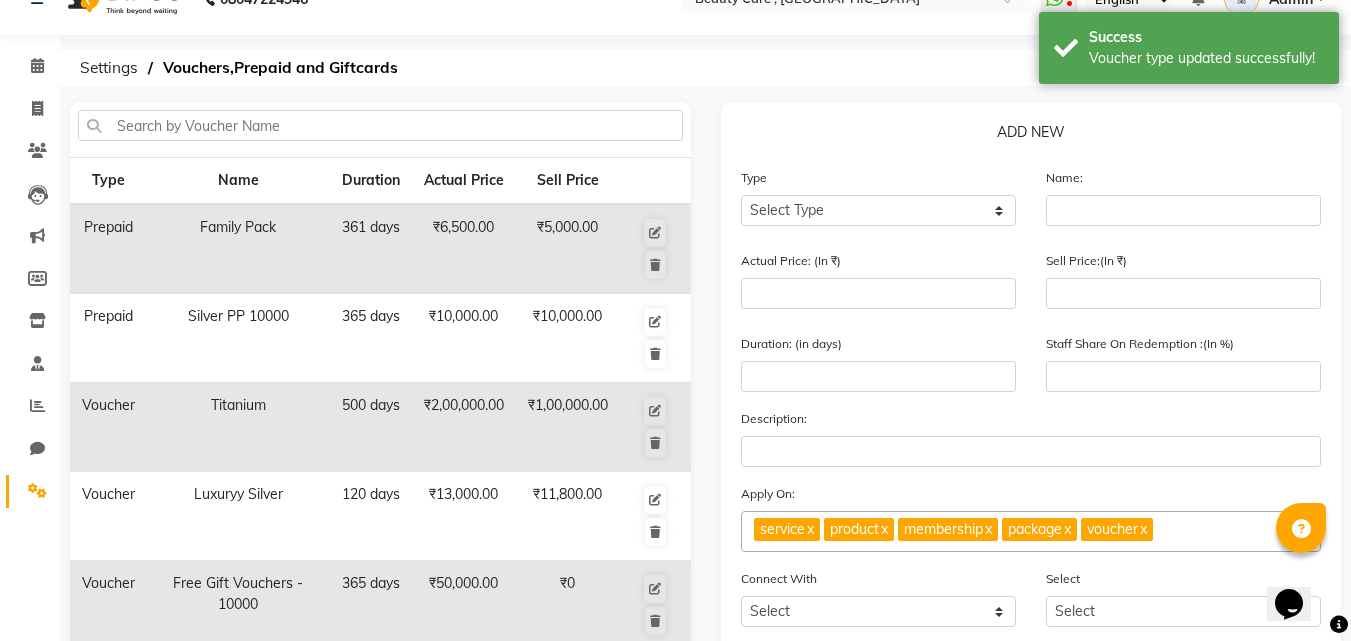 scroll, scrollTop: 0, scrollLeft: 0, axis: both 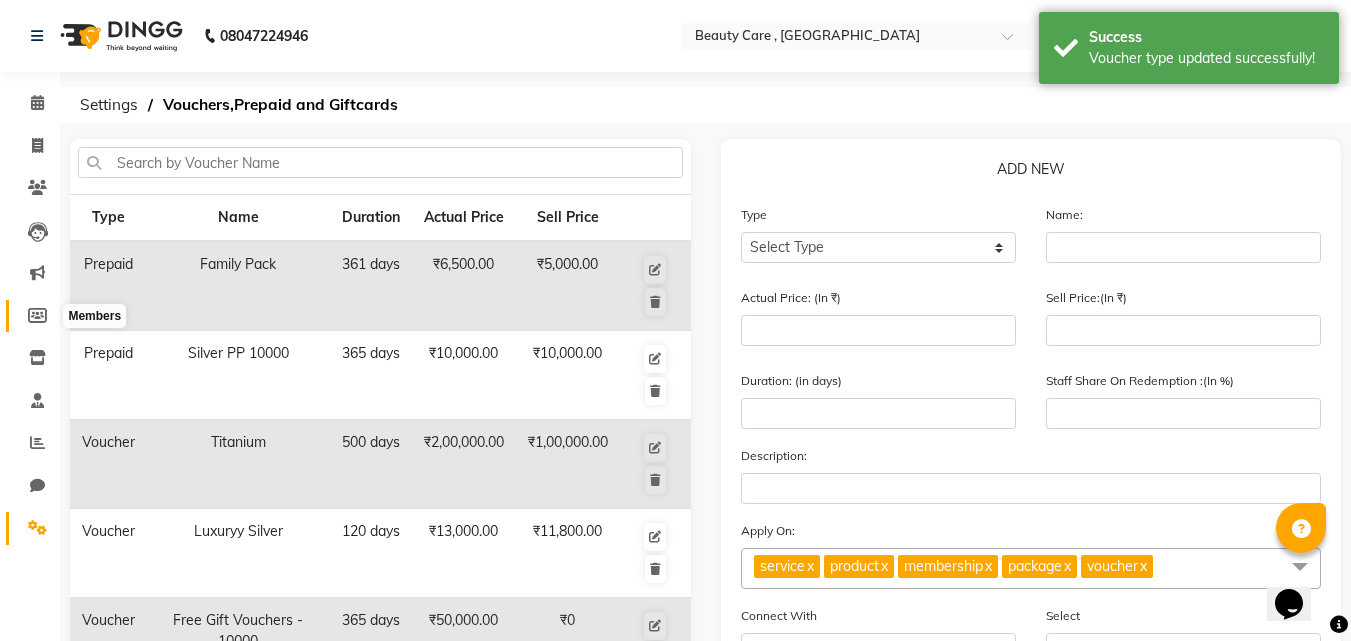 click 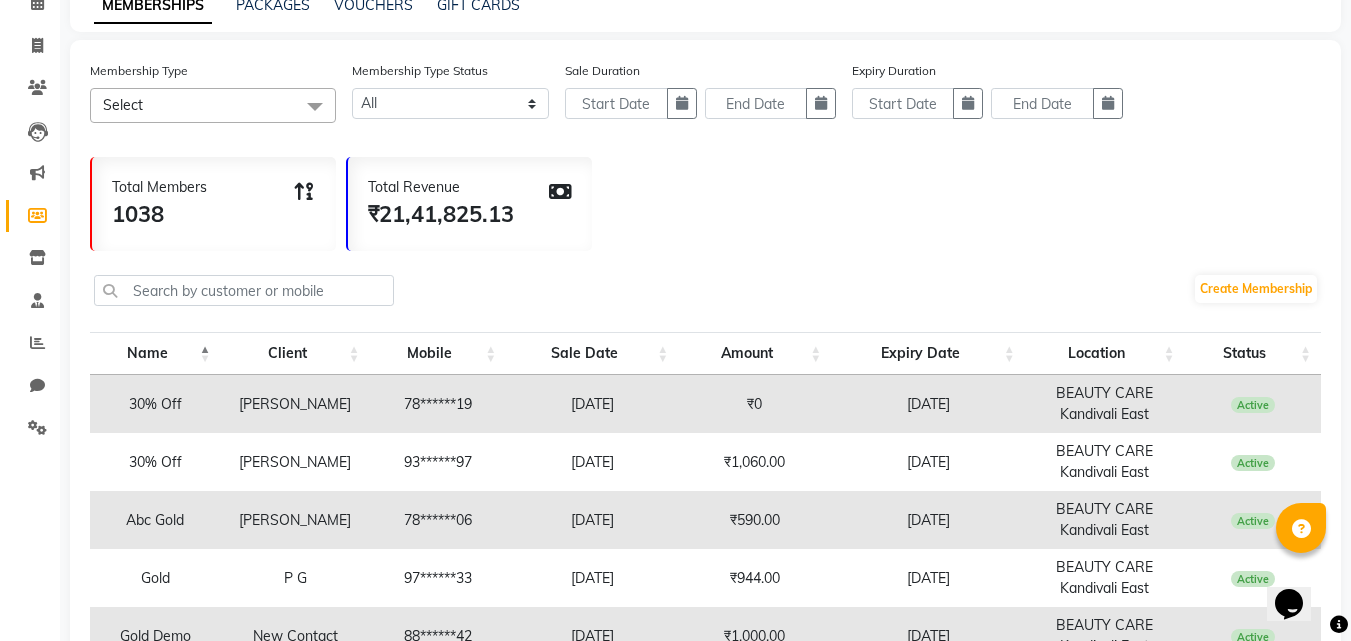 scroll, scrollTop: 0, scrollLeft: 0, axis: both 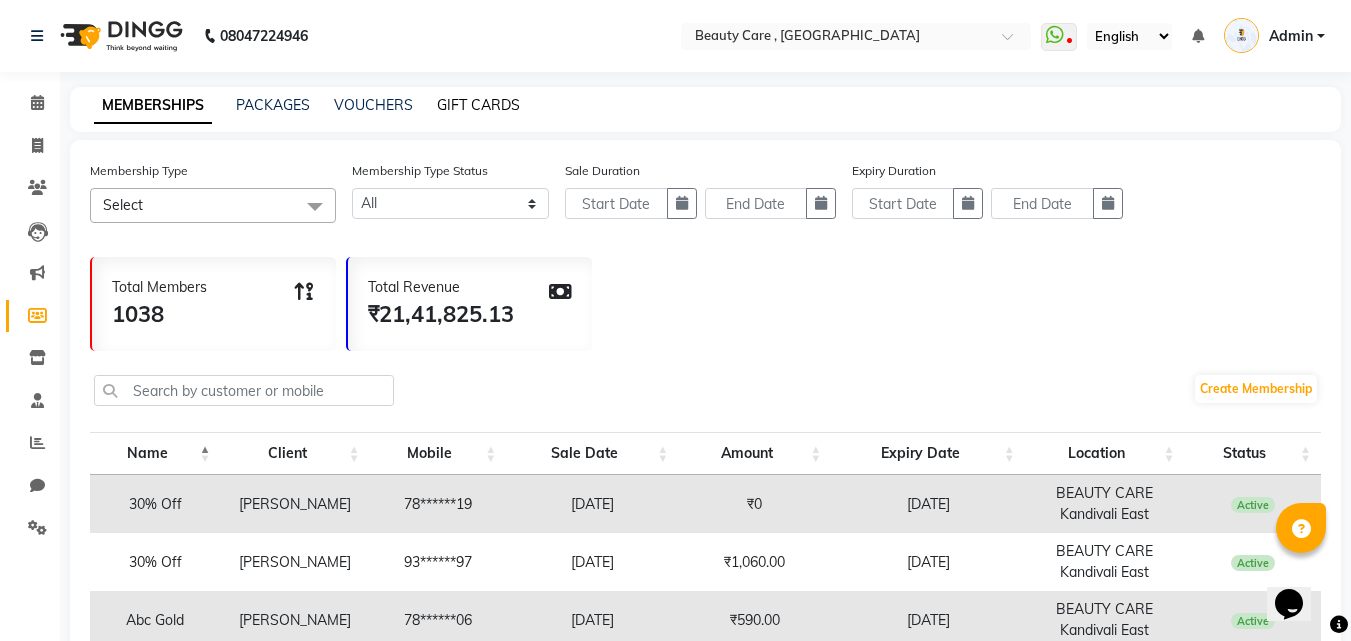 click on "GIFT CARDS" 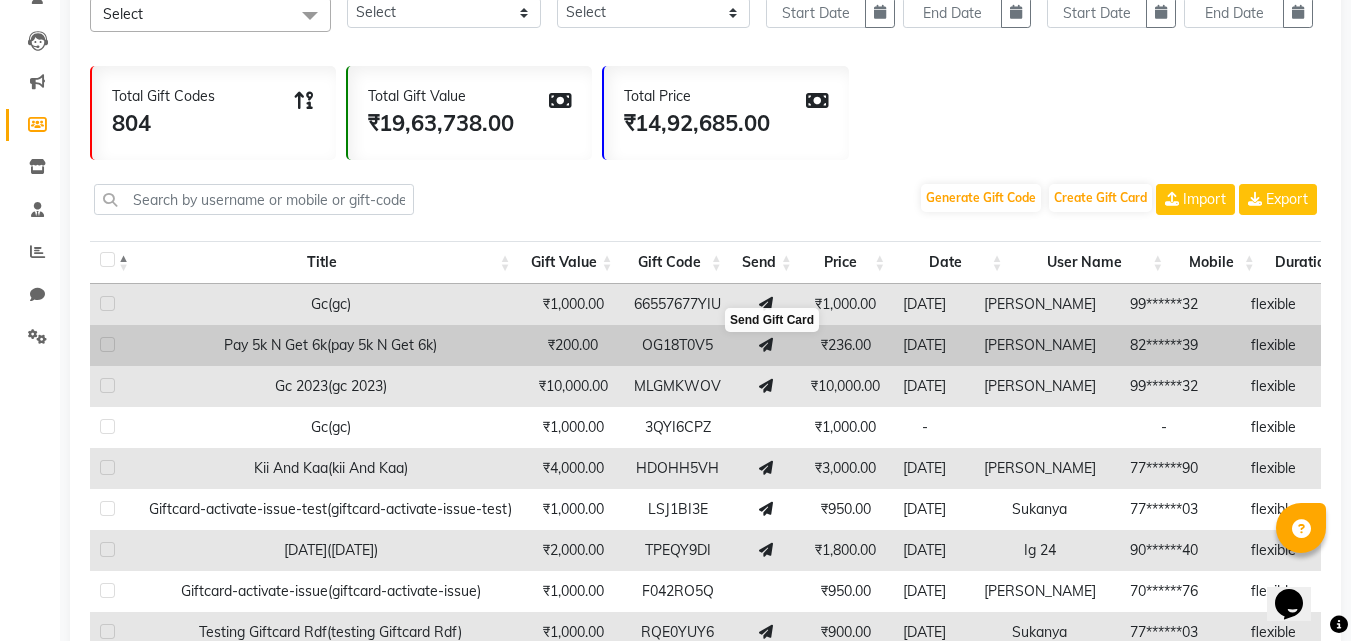 scroll, scrollTop: 200, scrollLeft: 0, axis: vertical 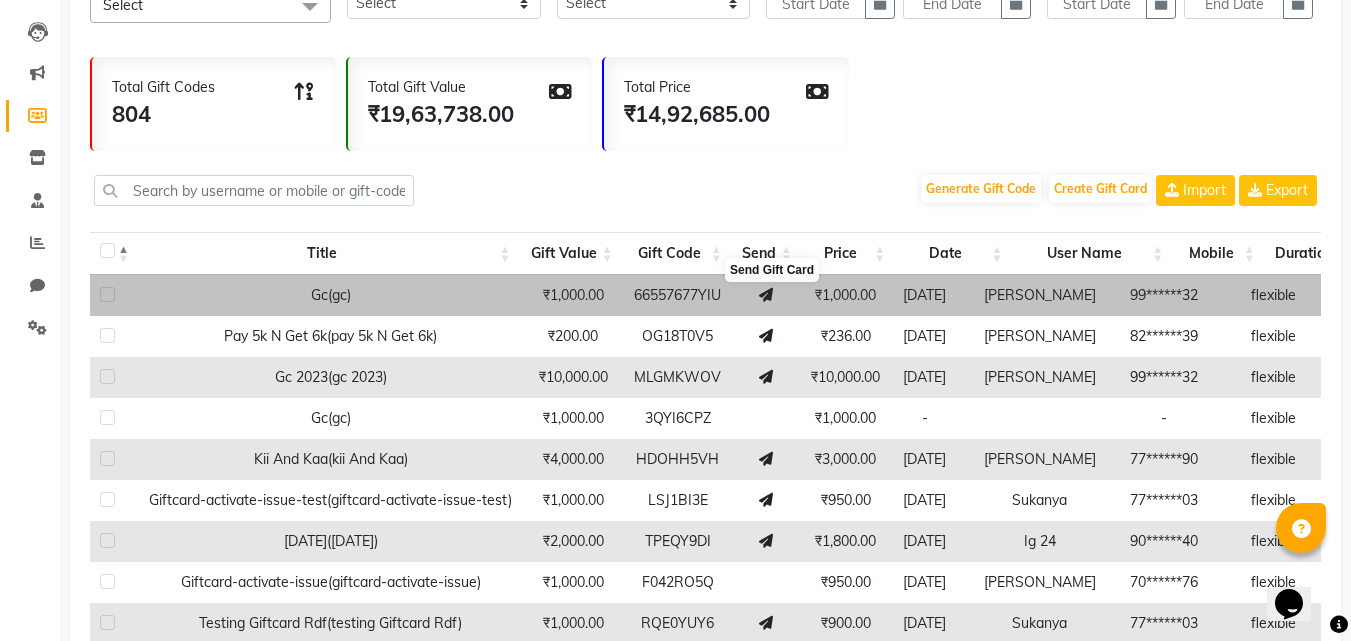 click at bounding box center (766, 295) 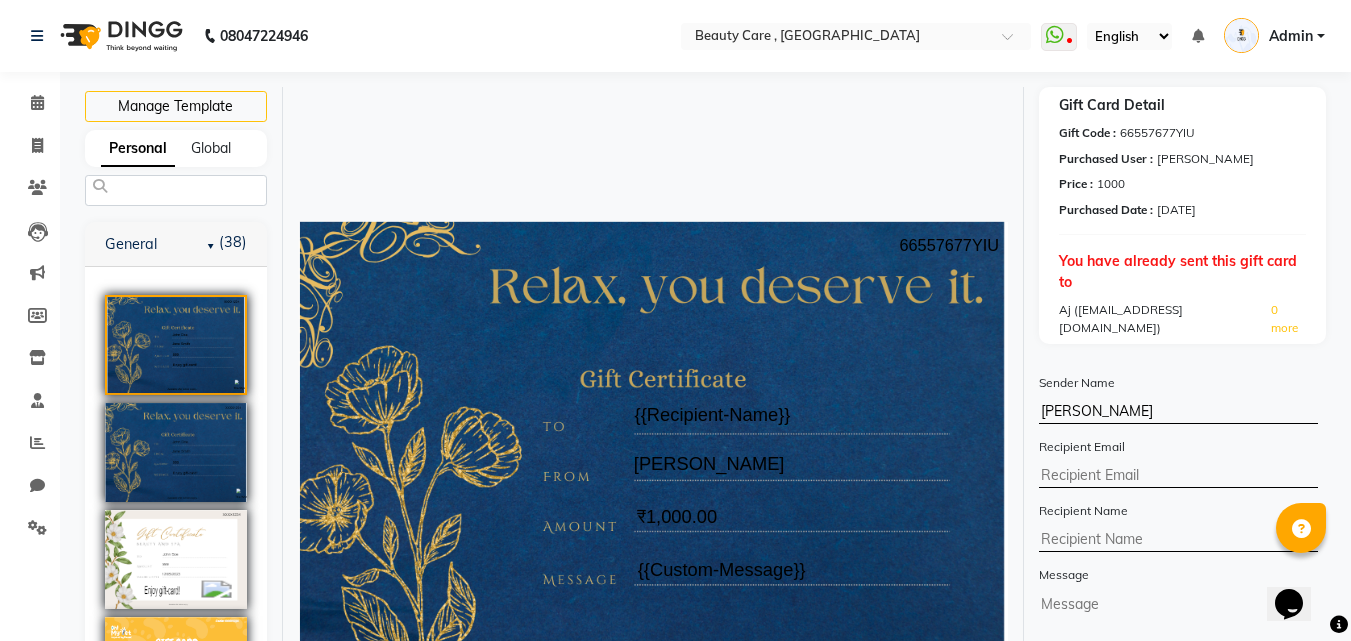 scroll, scrollTop: 100, scrollLeft: 0, axis: vertical 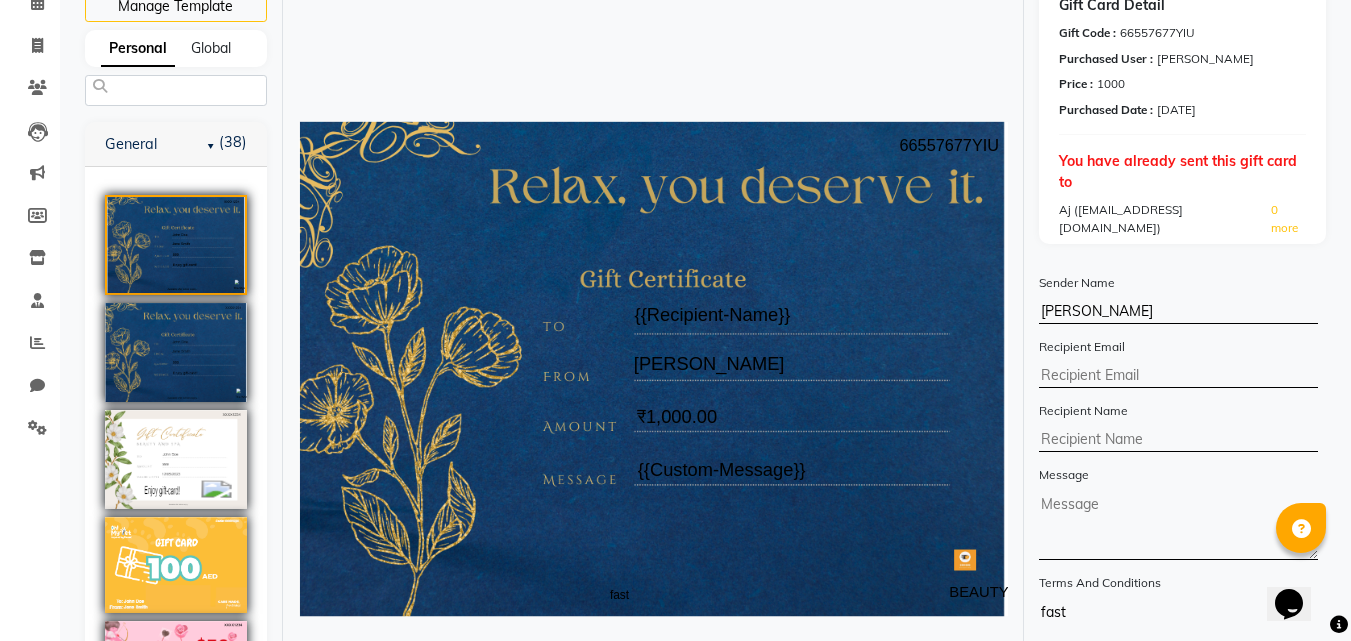 click on "[PERSON_NAME]" 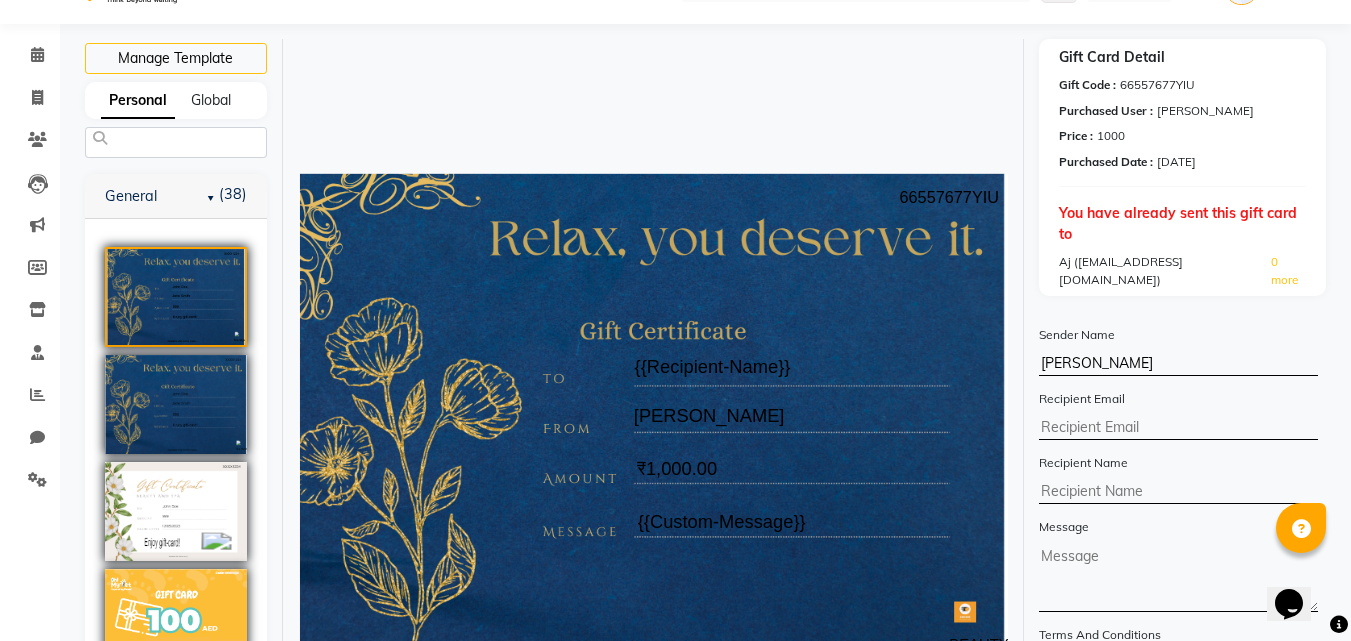 scroll, scrollTop: 0, scrollLeft: 0, axis: both 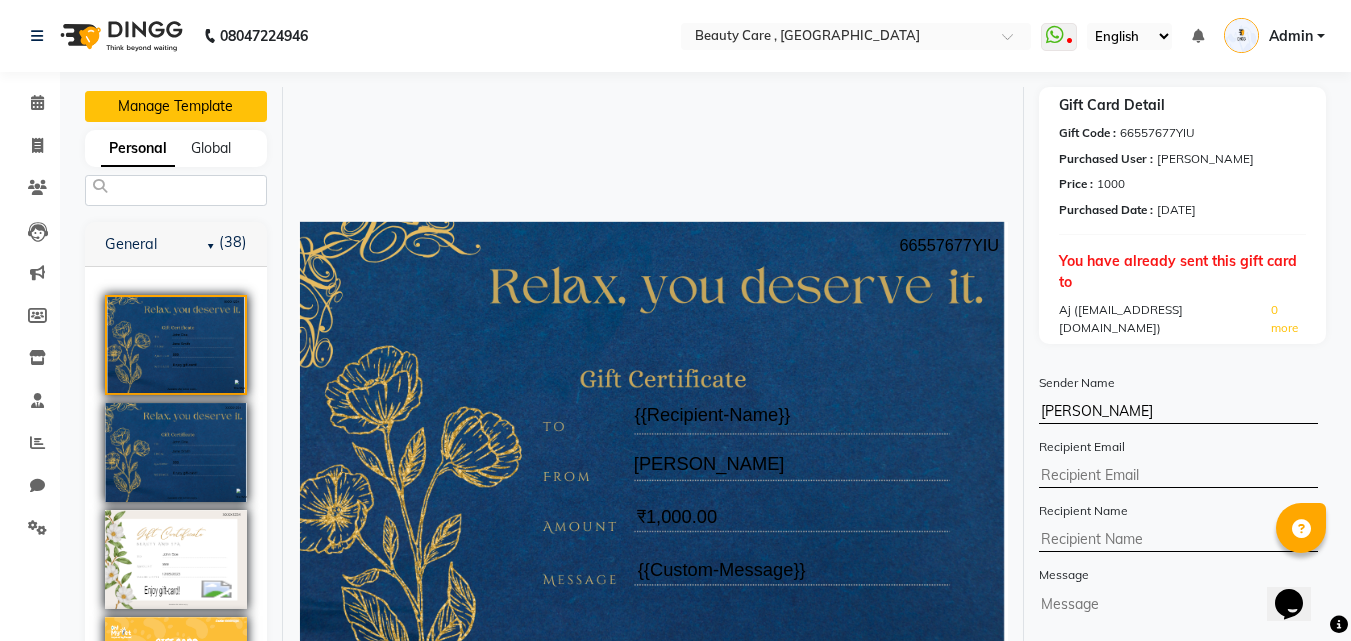click on "Manage Template" 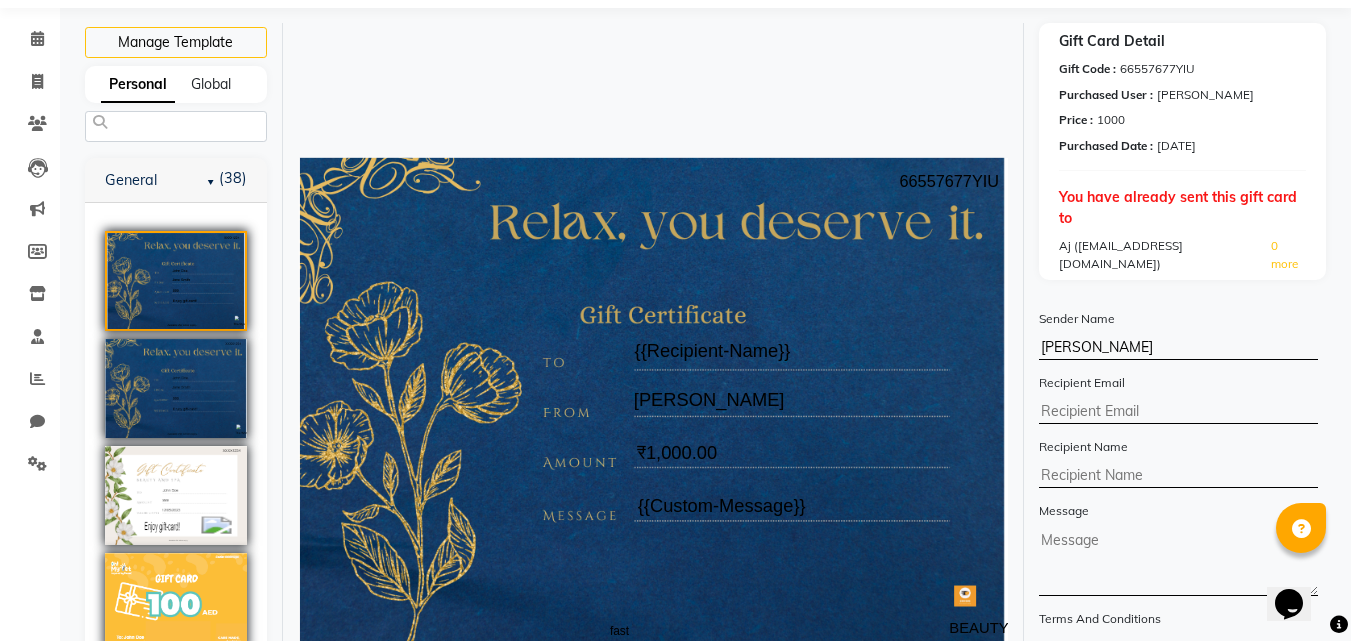 scroll, scrollTop: 0, scrollLeft: 0, axis: both 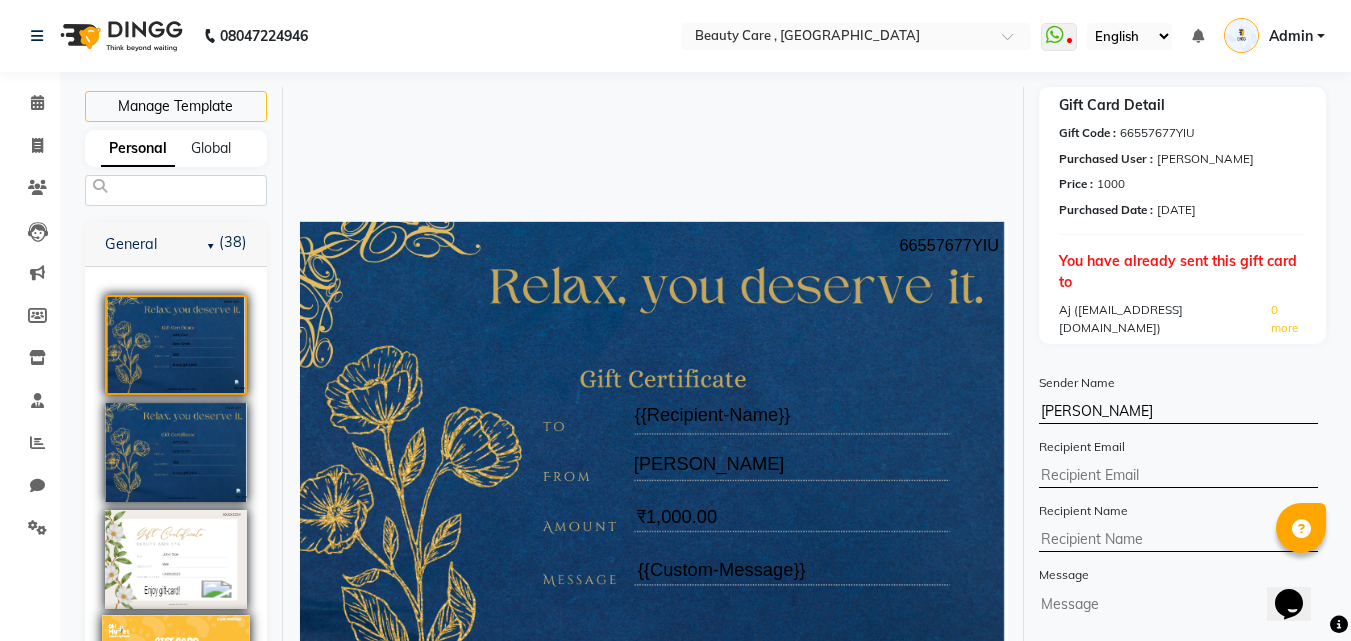 click at bounding box center [176, 665] 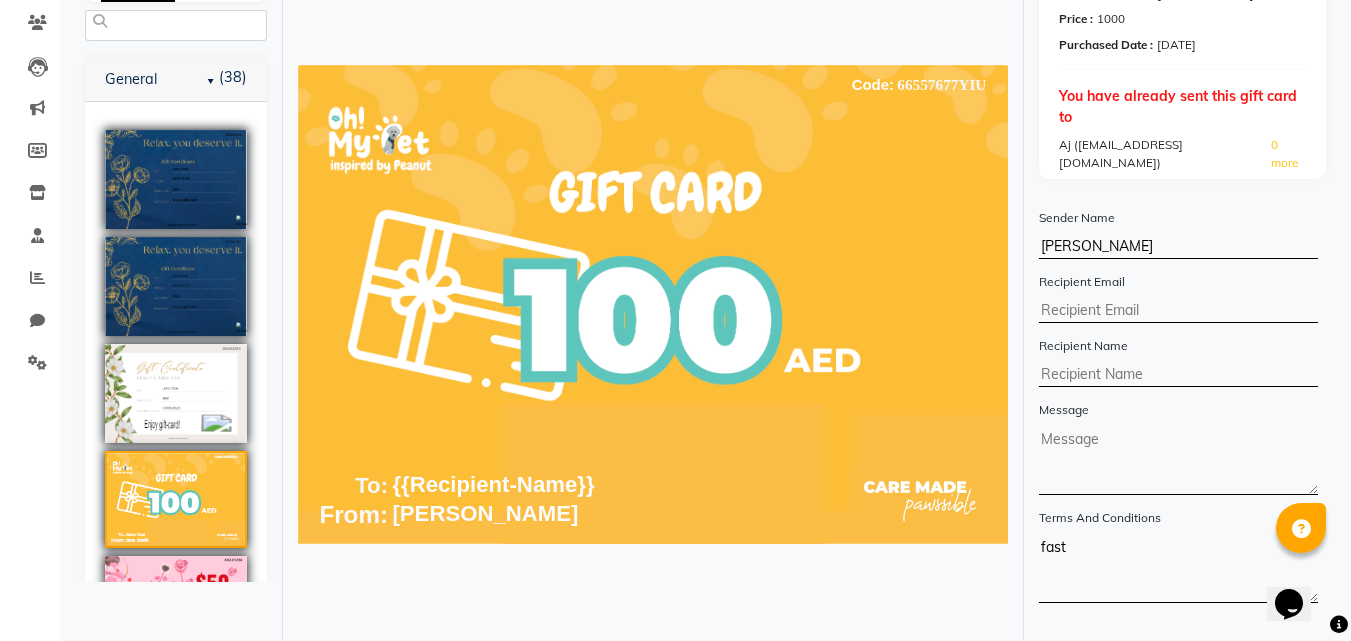 scroll, scrollTop: 200, scrollLeft: 0, axis: vertical 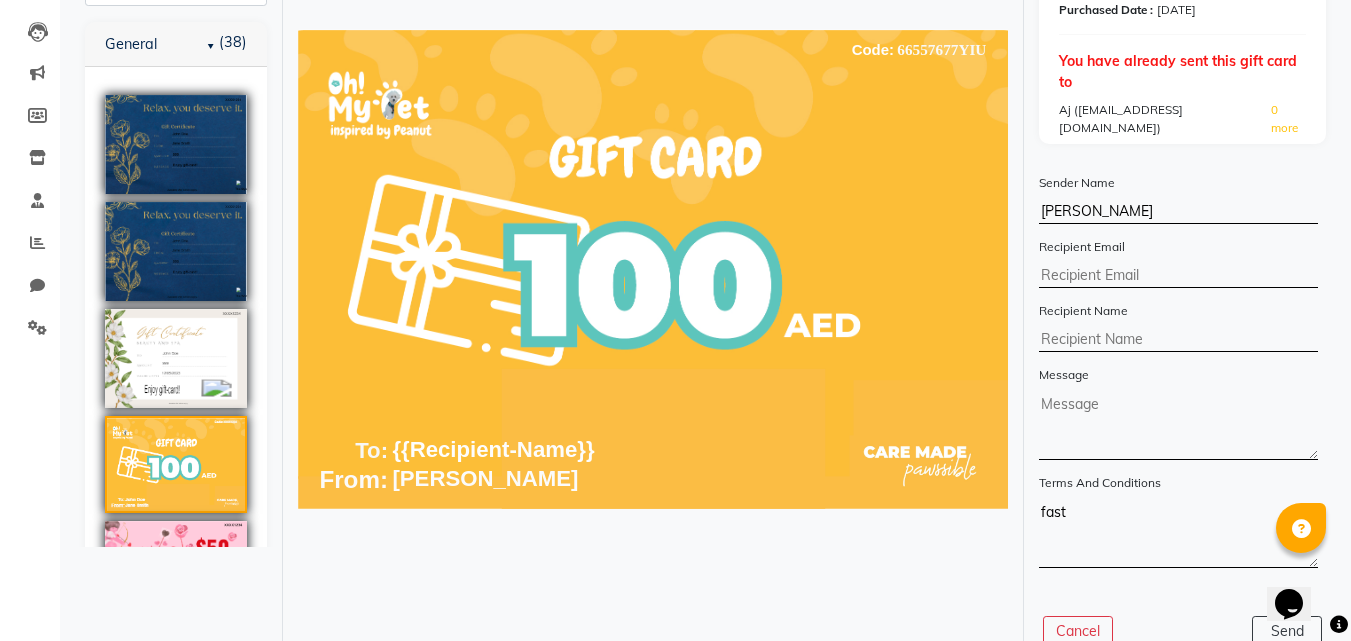 click on "{{Recipient-Name}}" 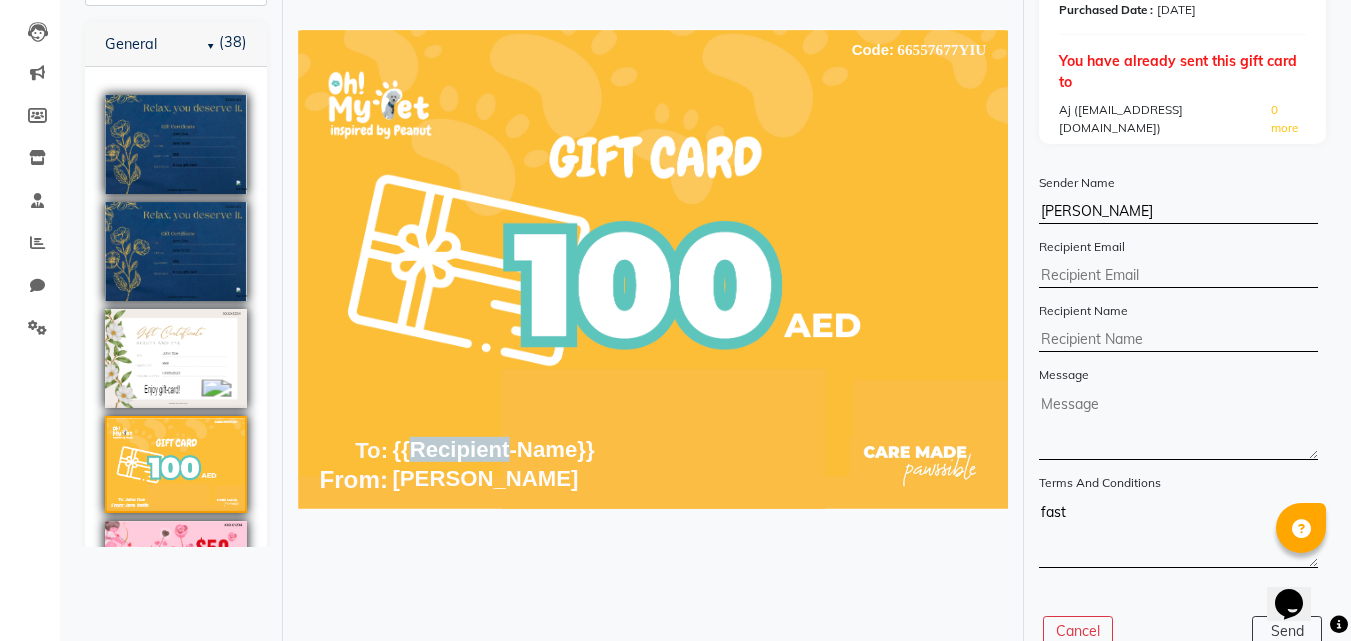 click on "{{Recipient-Name}}" 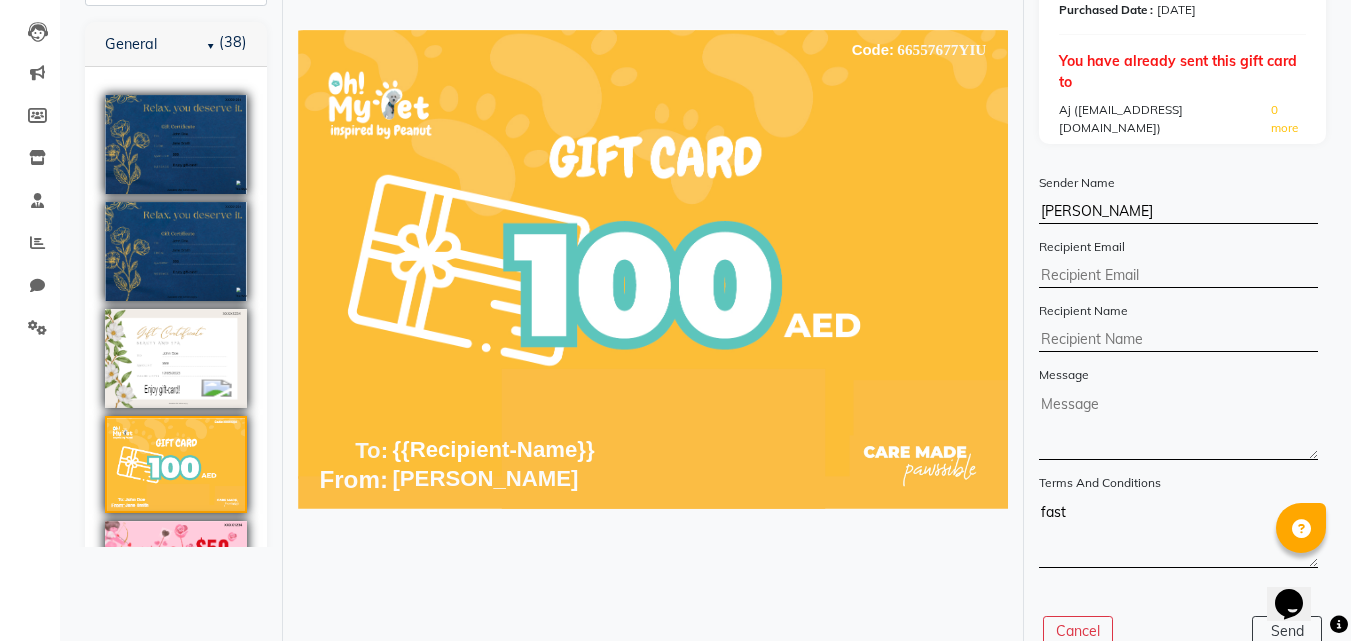 click on "{{Recipient-Name}}" 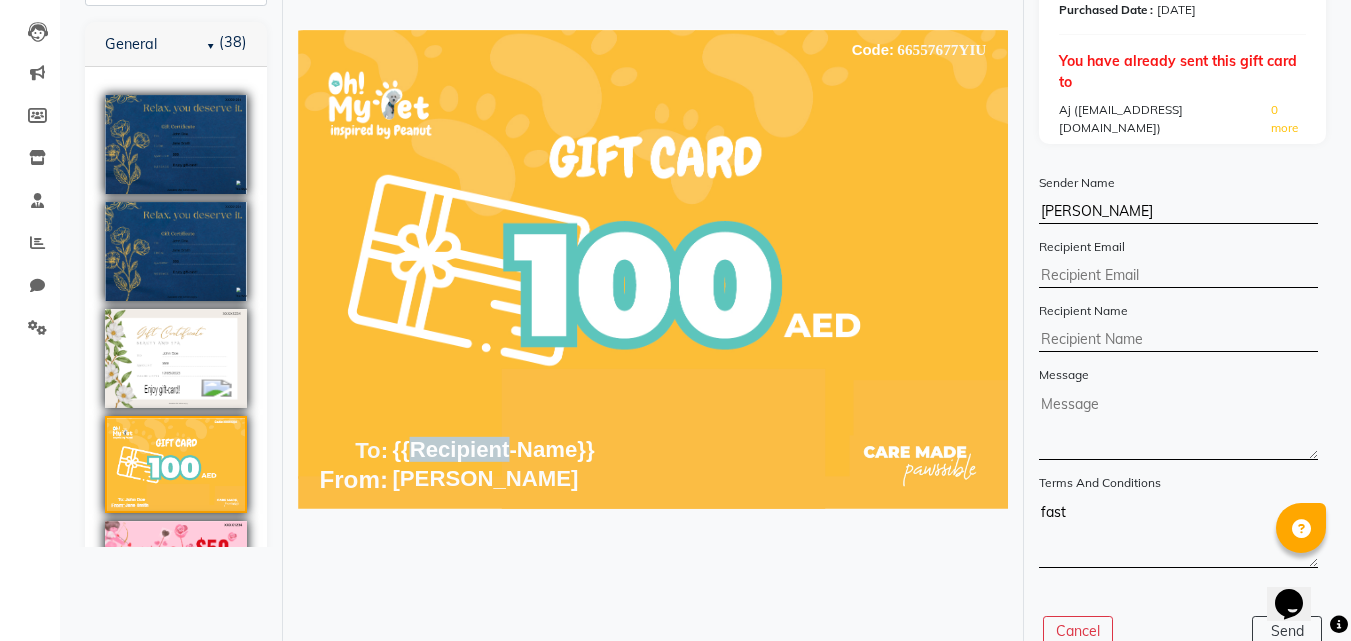 click on "{{Recipient-Name}}" 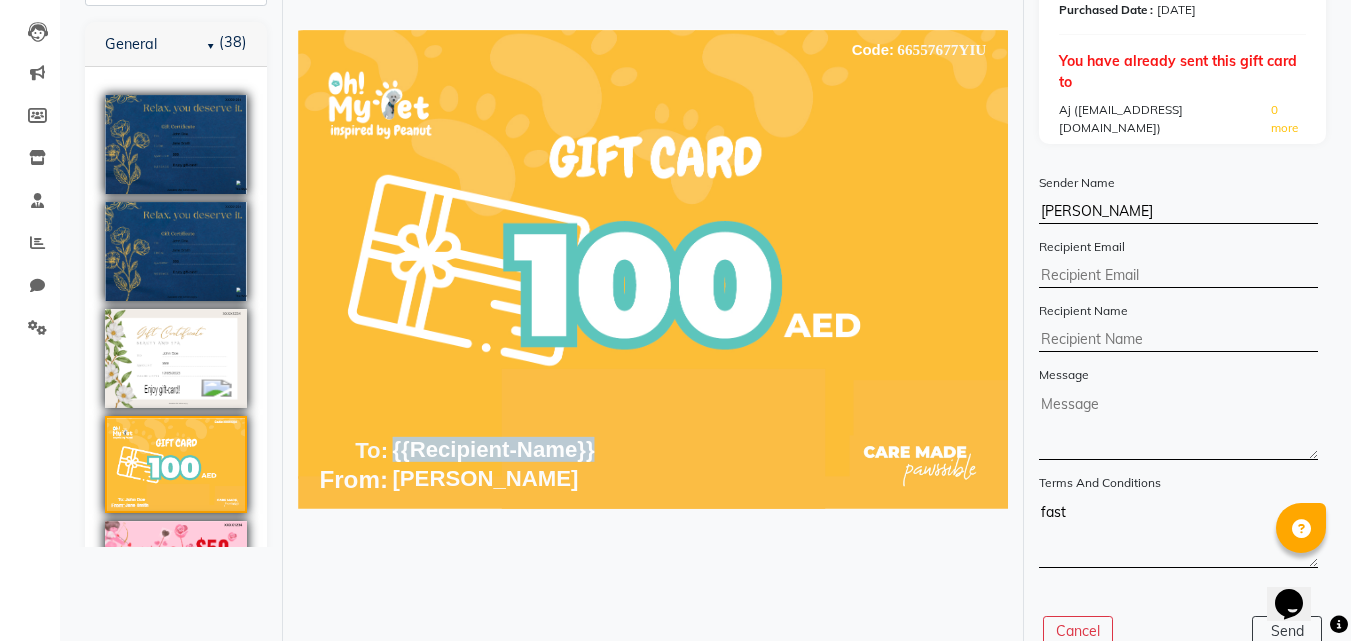 click on "{{Recipient-Name}}" 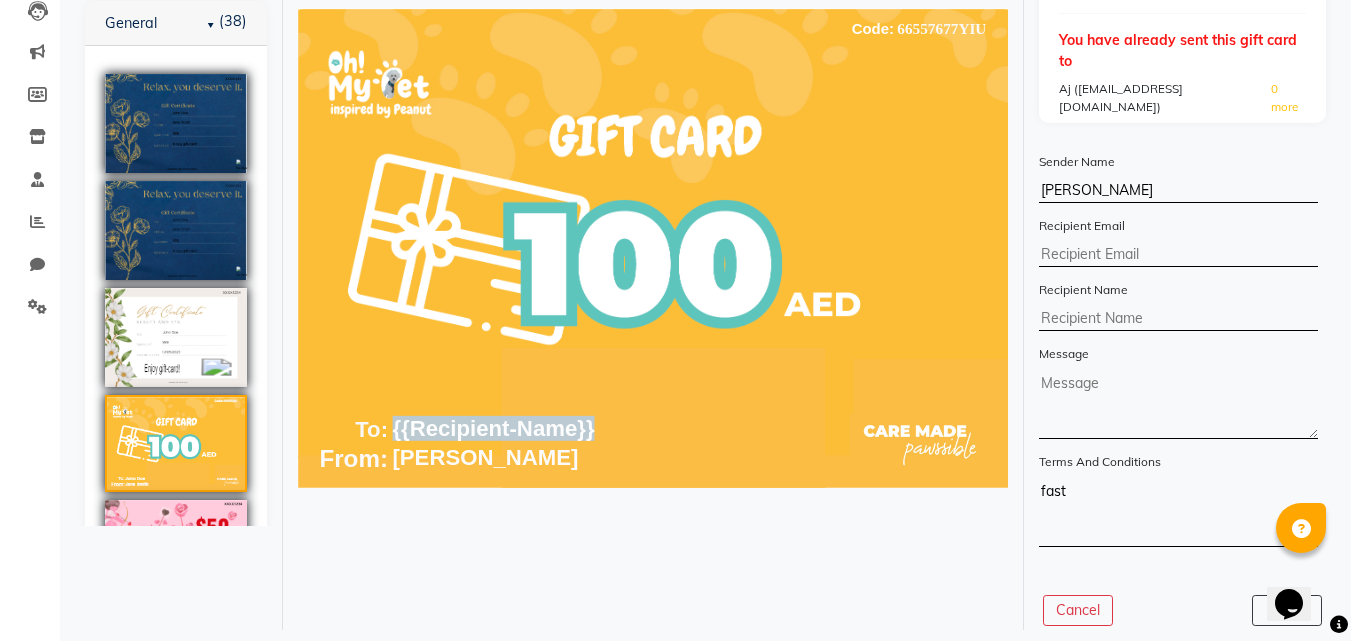scroll, scrollTop: 223, scrollLeft: 0, axis: vertical 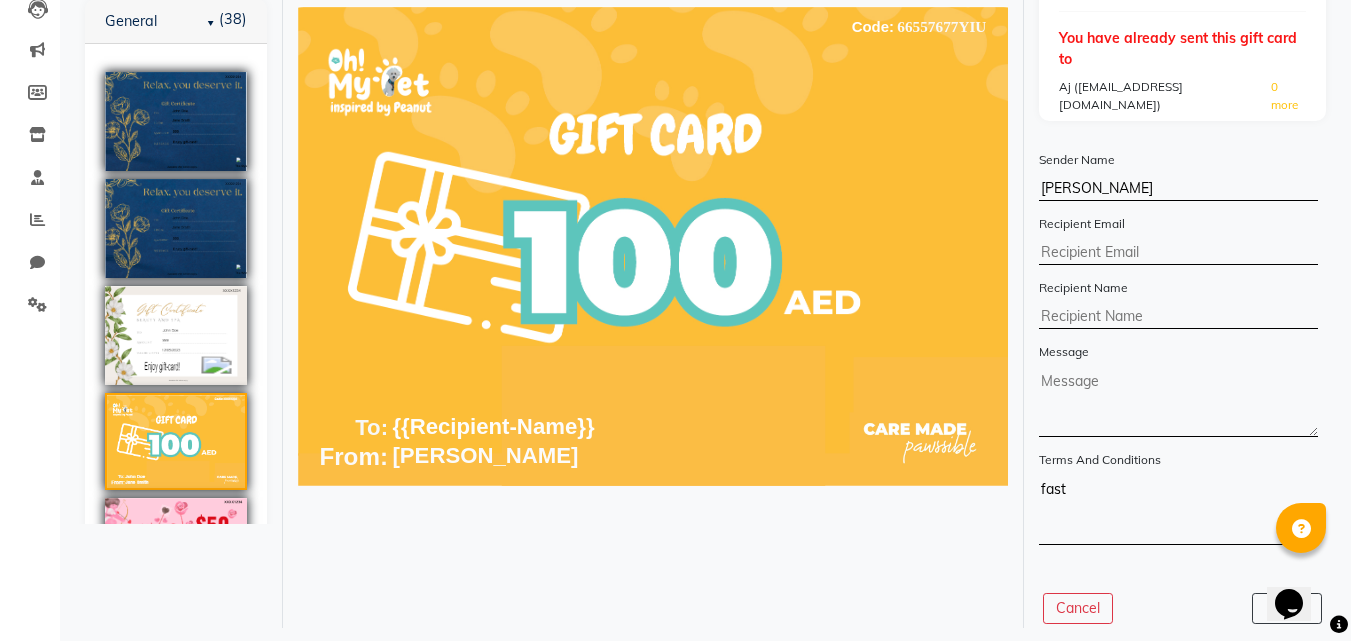 click at bounding box center [1339, 625] 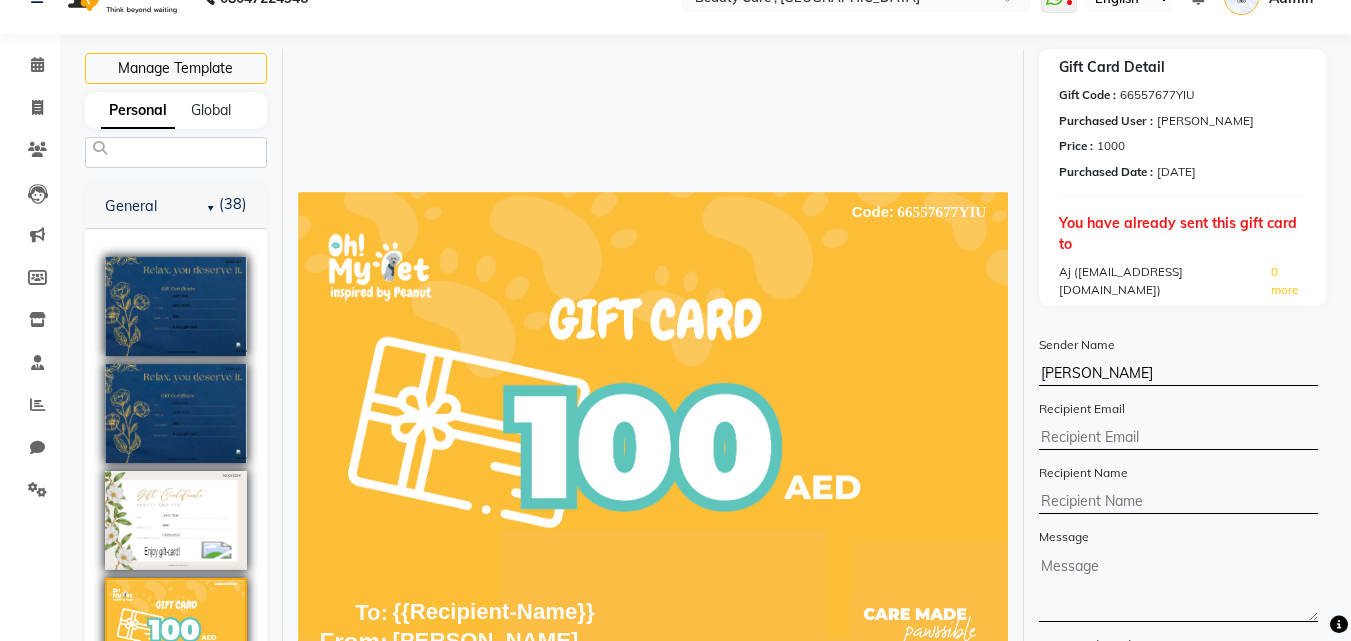 scroll, scrollTop: 23, scrollLeft: 0, axis: vertical 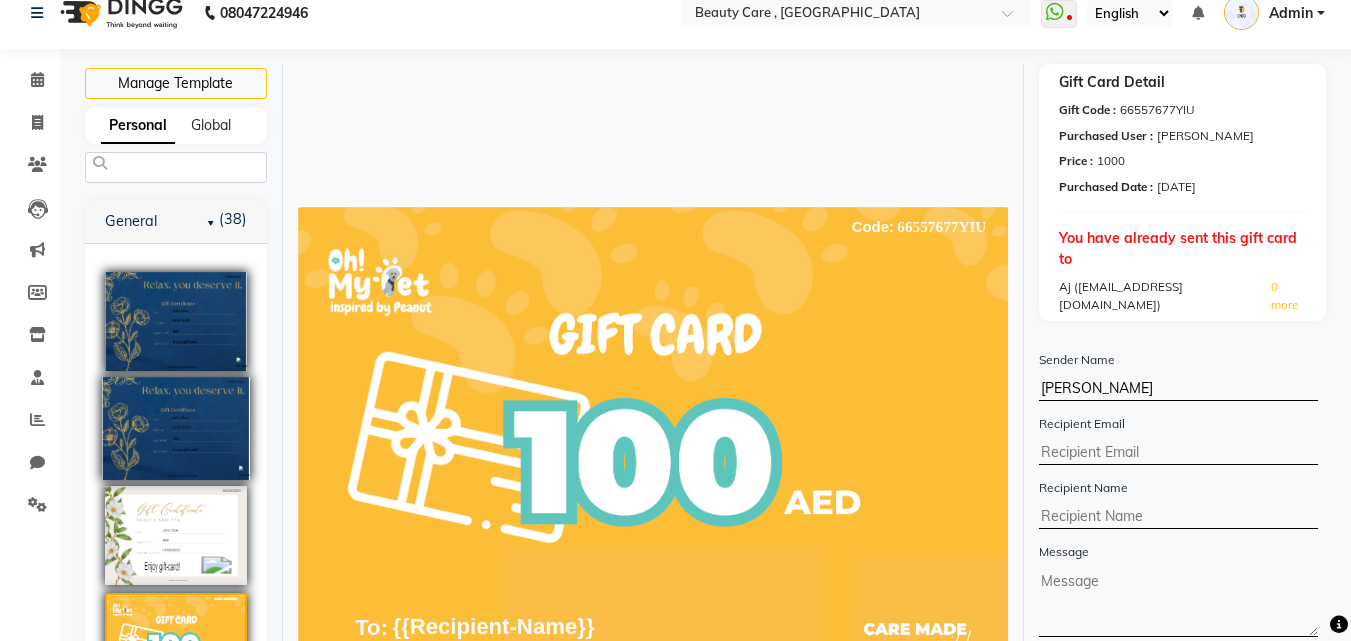 click at bounding box center (176, 428) 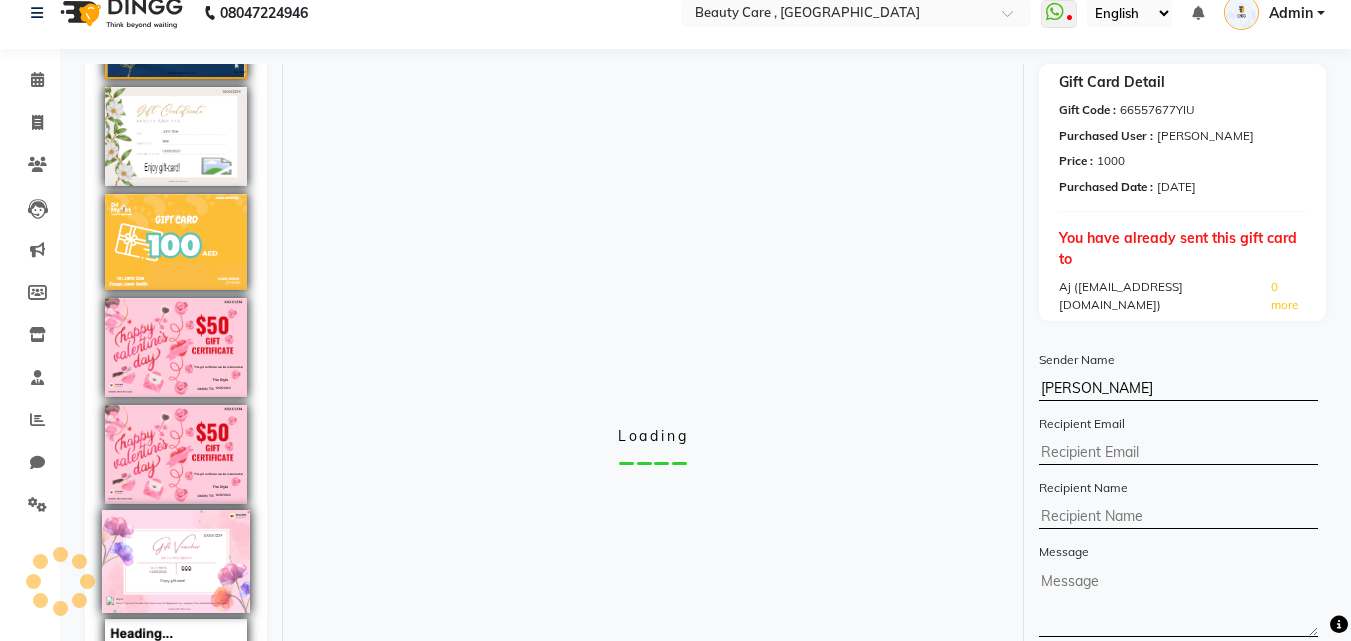click at bounding box center (176, 561) 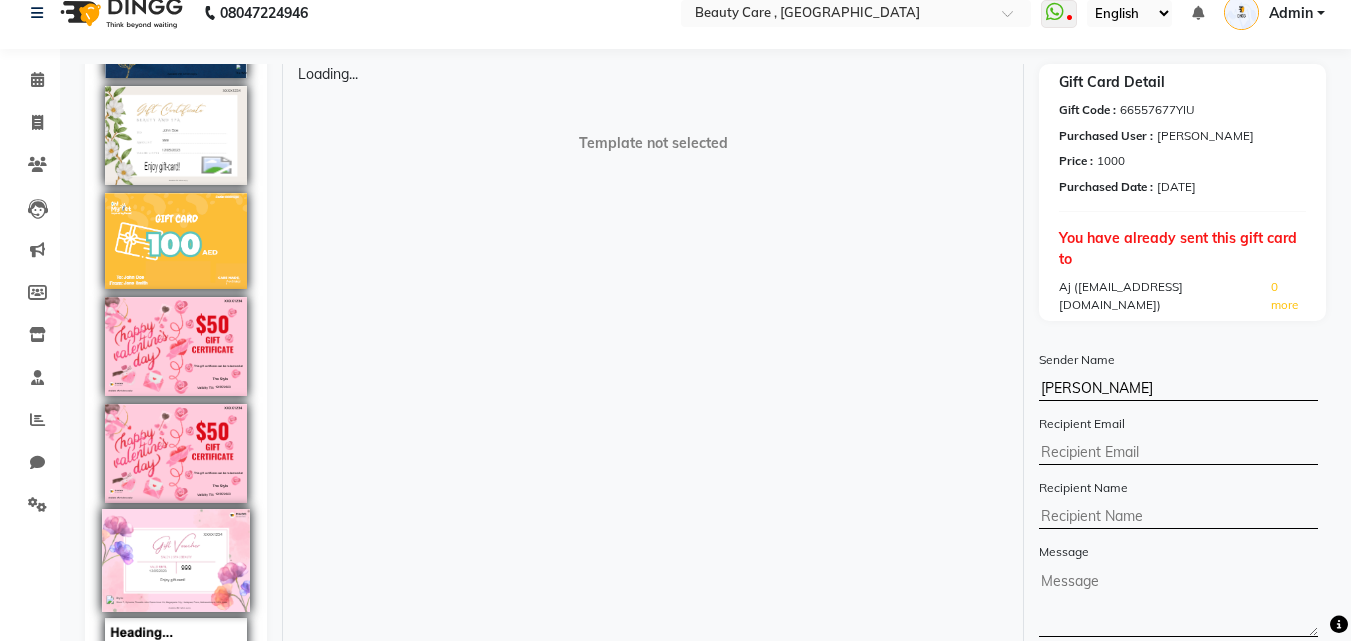 scroll, scrollTop: 399, scrollLeft: 0, axis: vertical 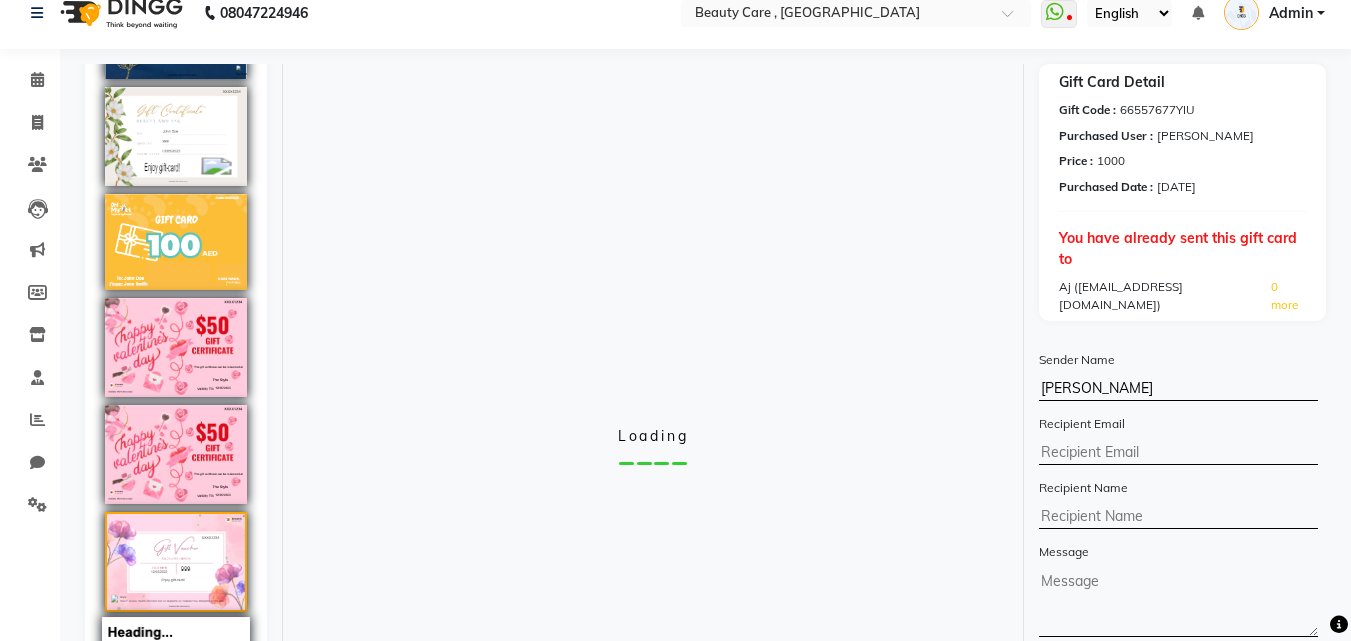 click at bounding box center [176, 691] 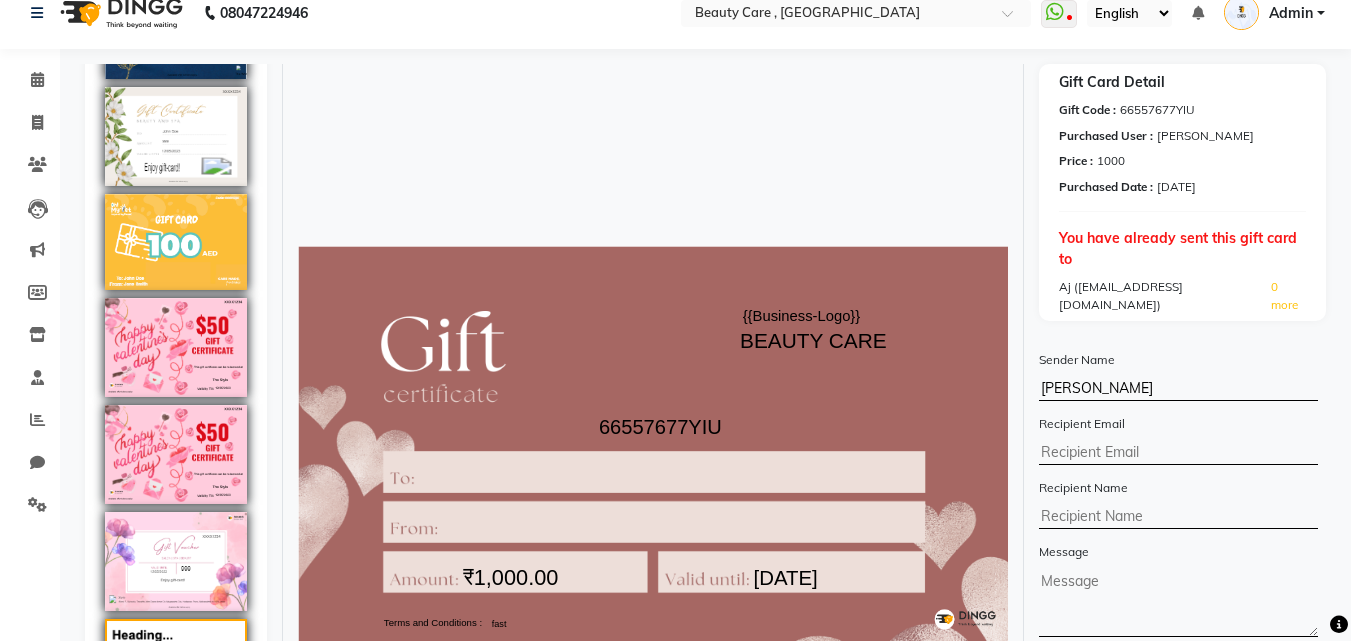 click 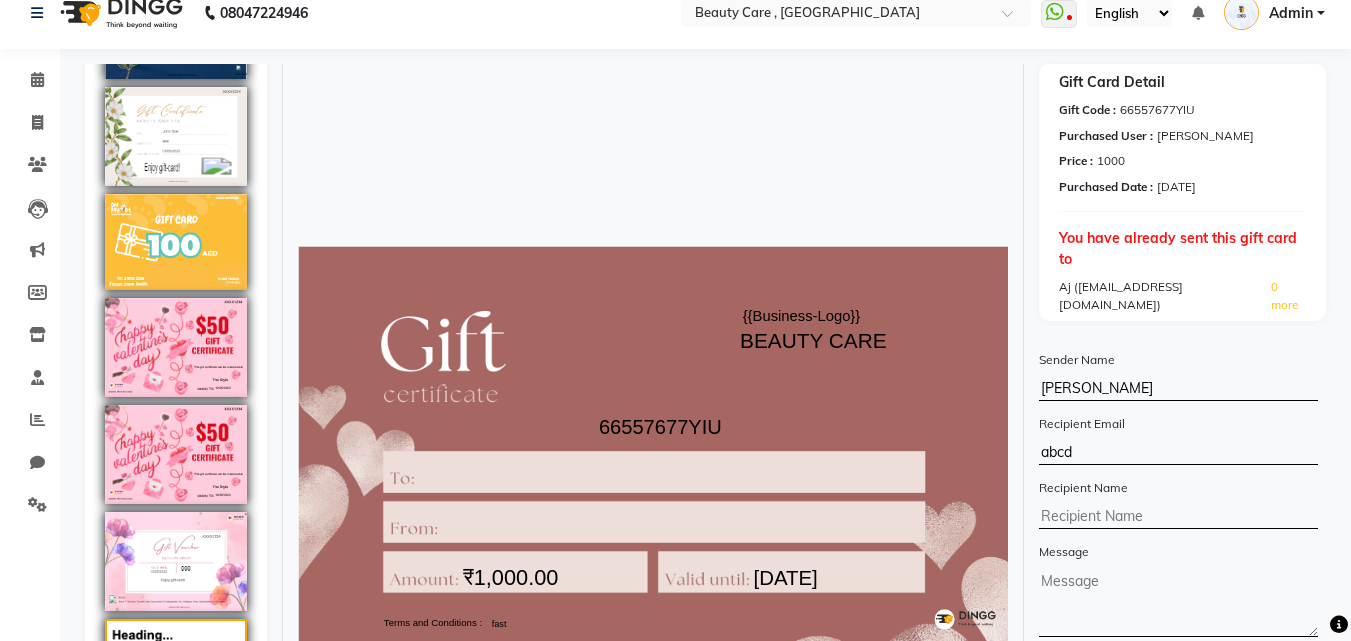 type on "abcd" 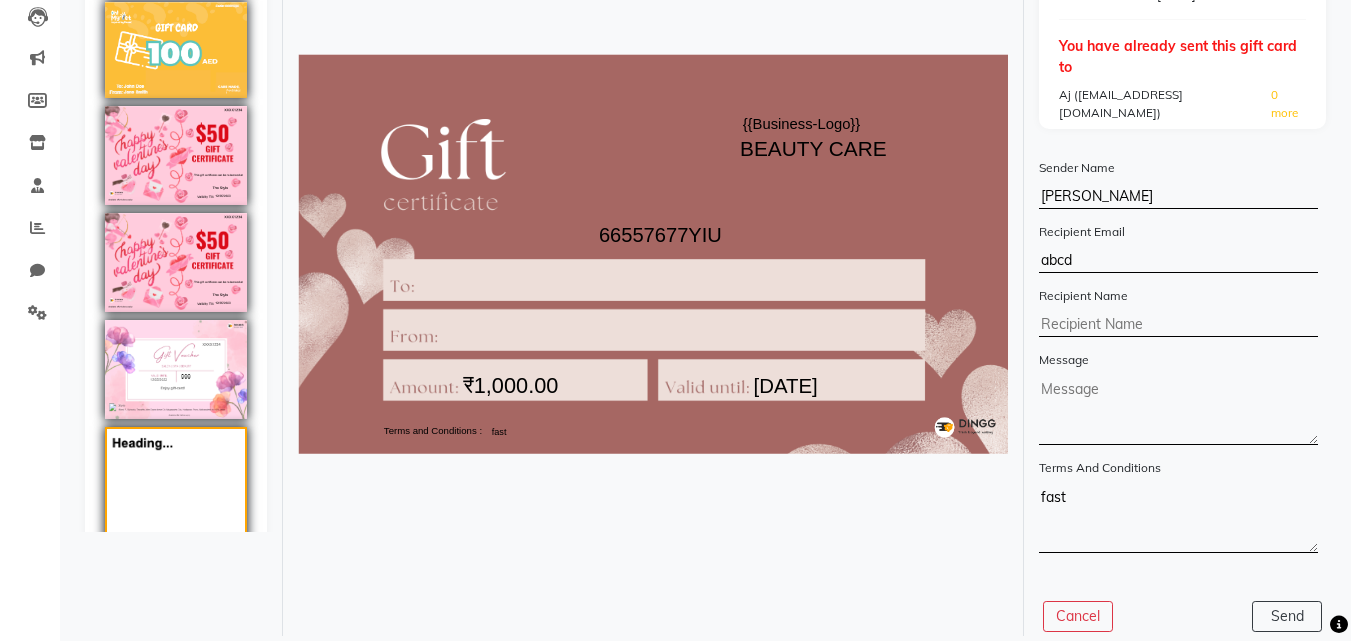 scroll, scrollTop: 223, scrollLeft: 0, axis: vertical 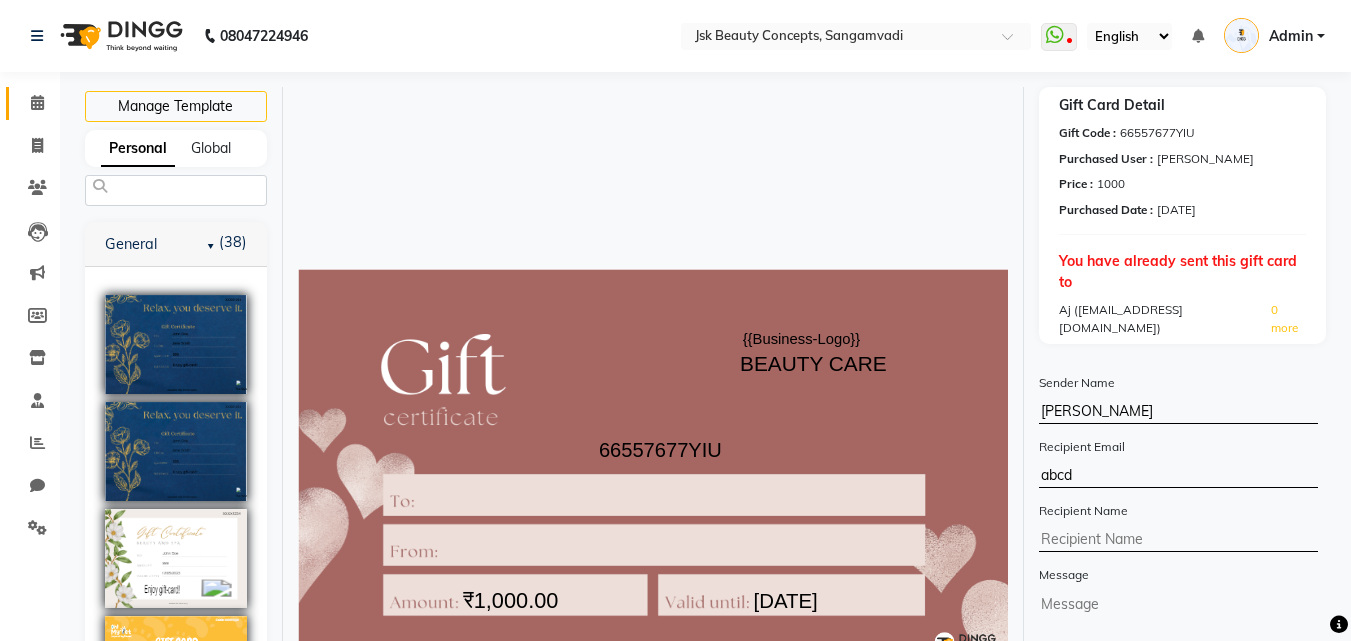 click on "Calendar" 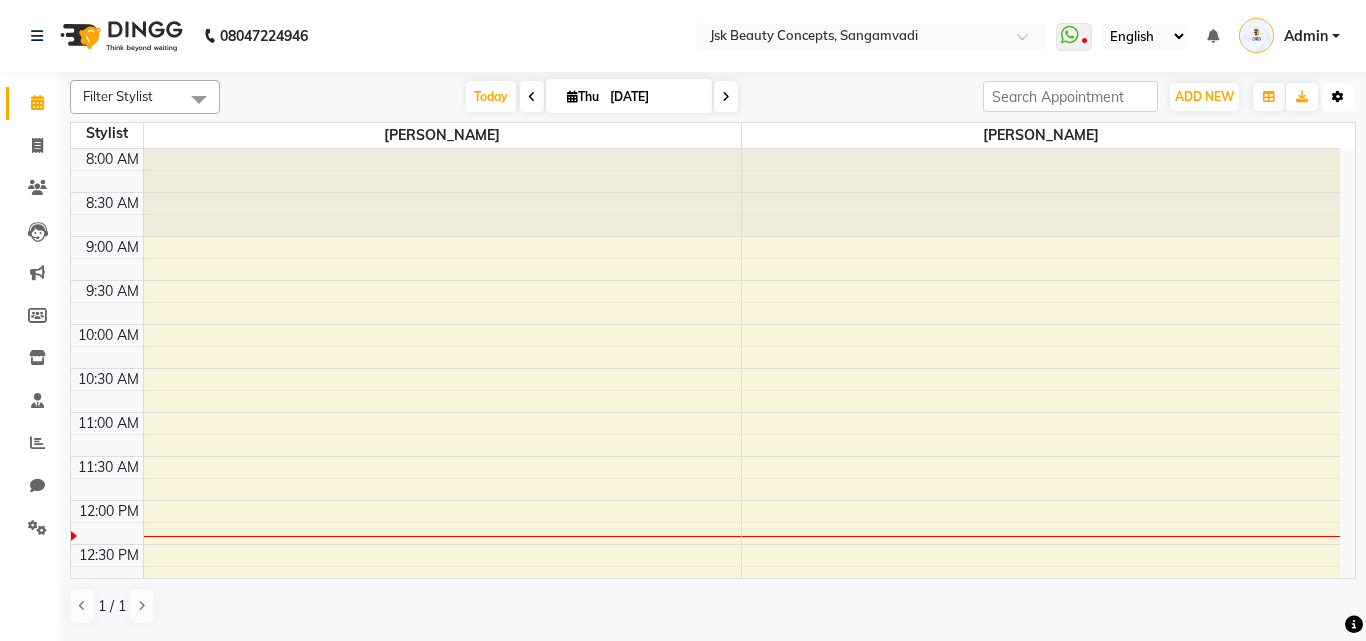 click at bounding box center (1338, 97) 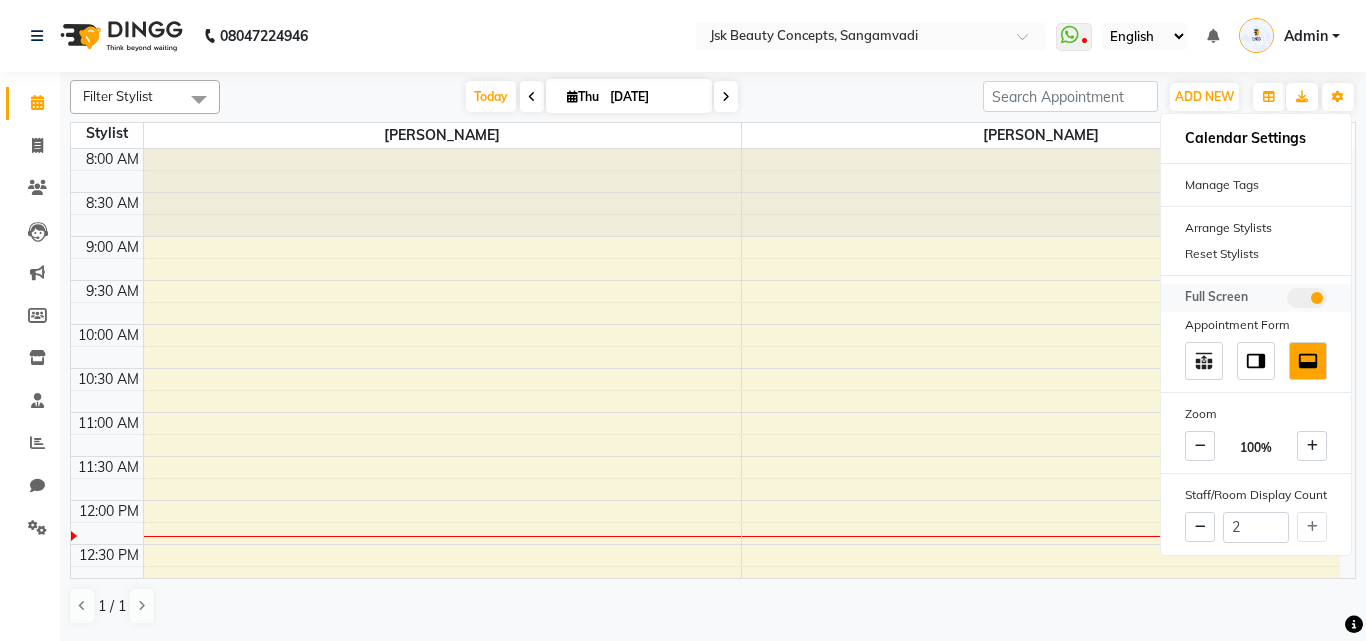 click at bounding box center [1307, 298] 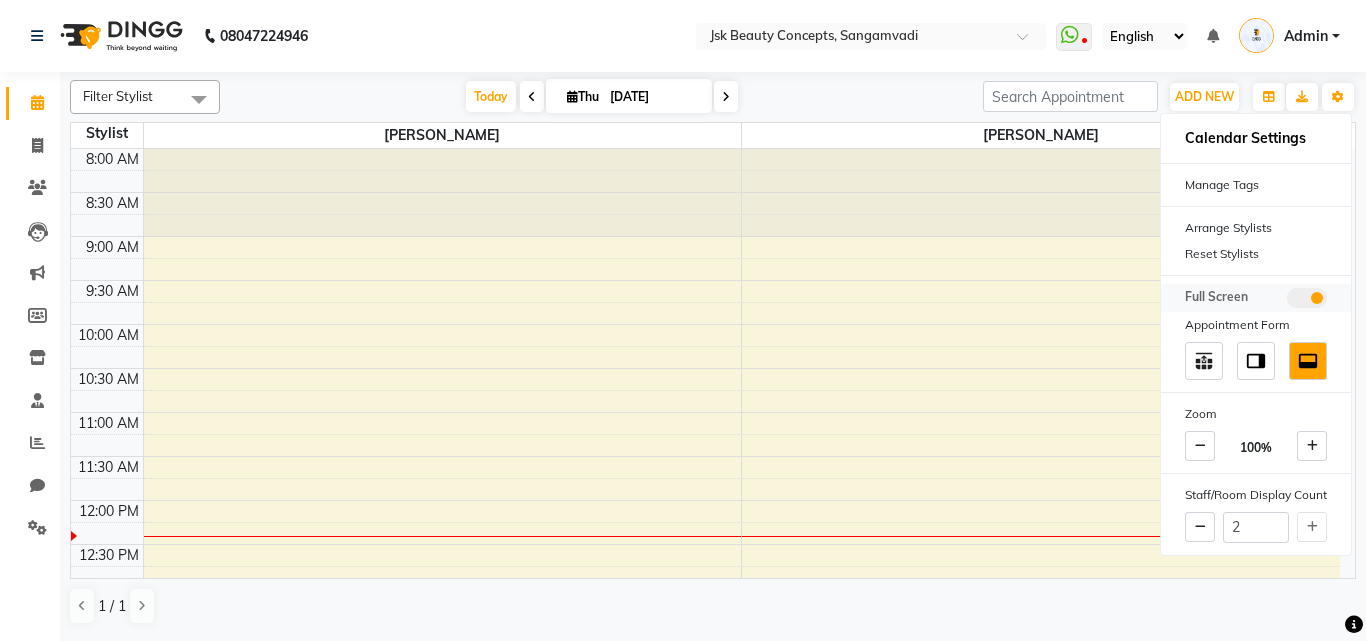 click at bounding box center [1287, 301] 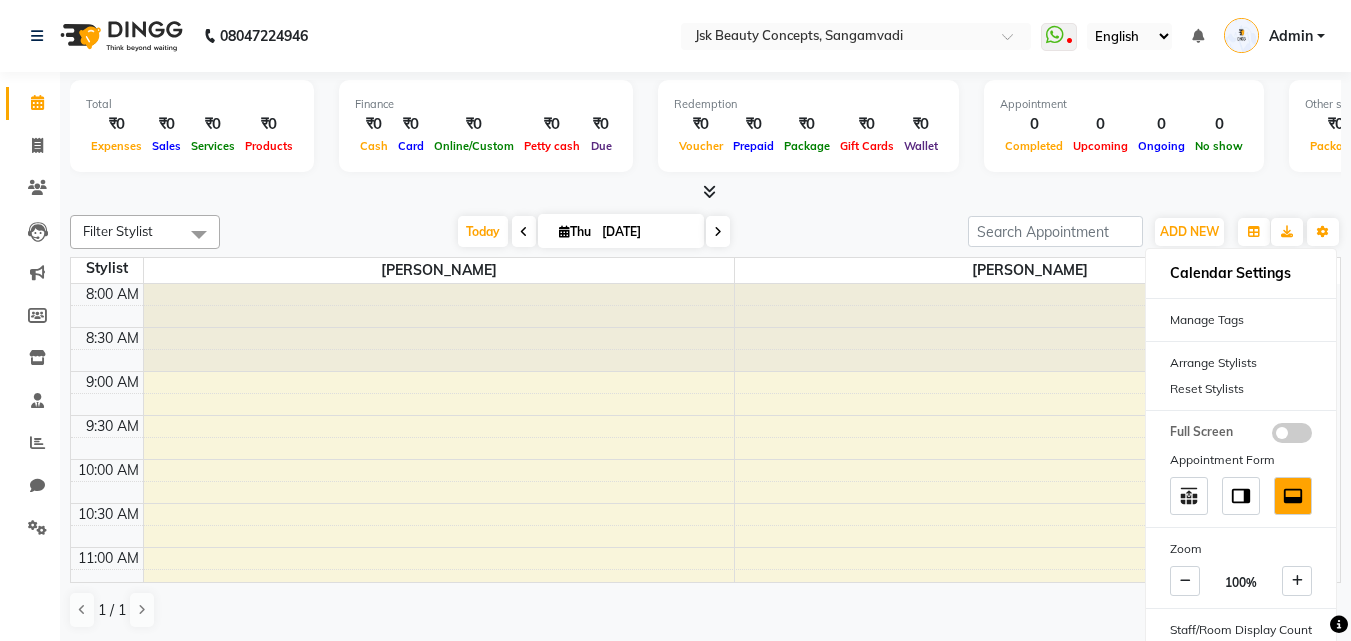 click on "[DATE]  [DATE]" at bounding box center (594, 232) 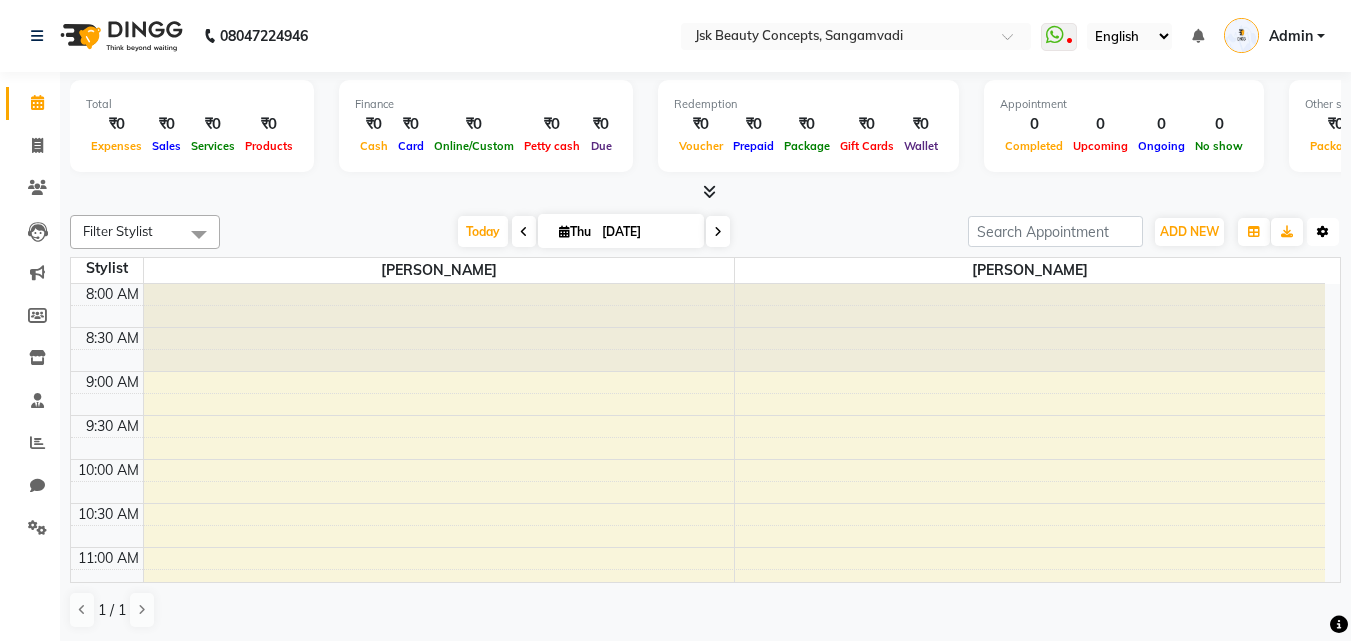 click at bounding box center (1323, 232) 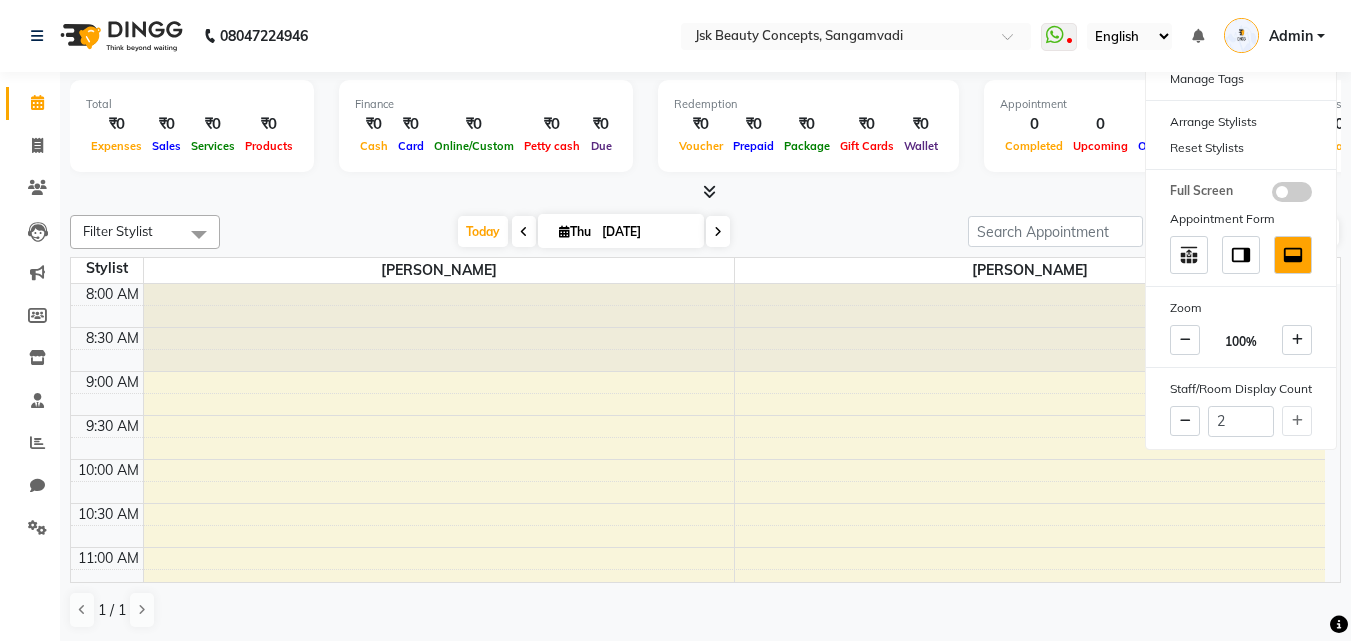 click at bounding box center (705, 192) 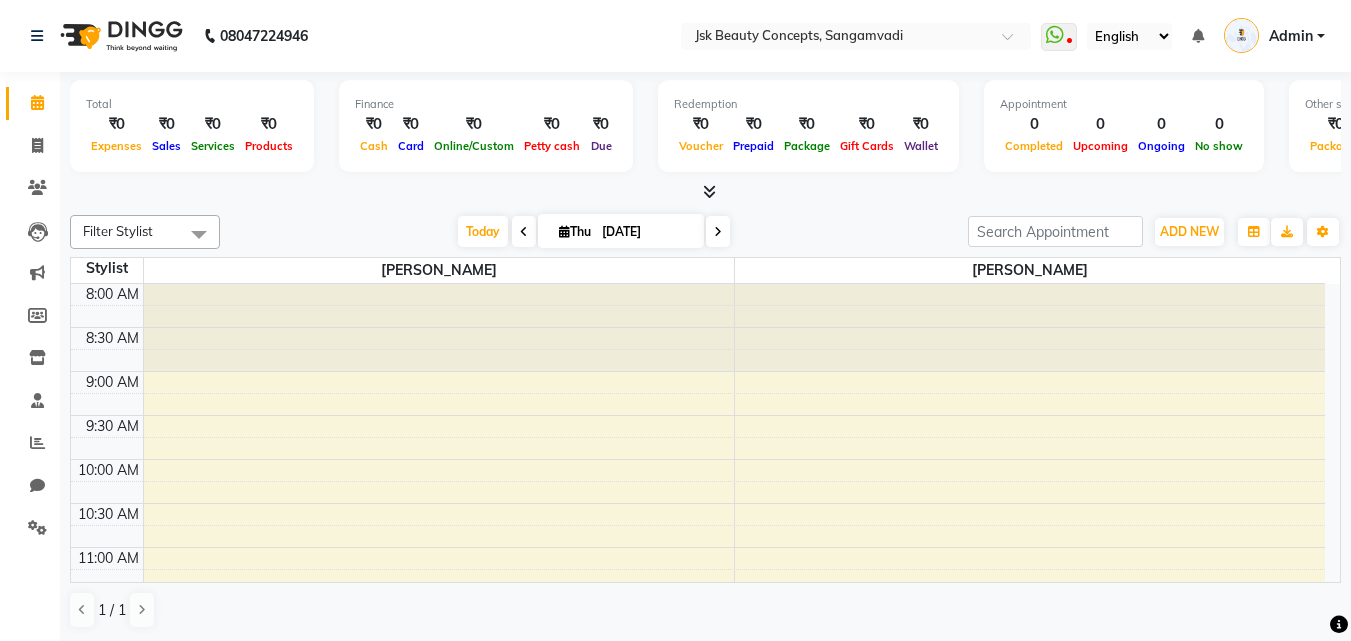 click at bounding box center [709, 191] 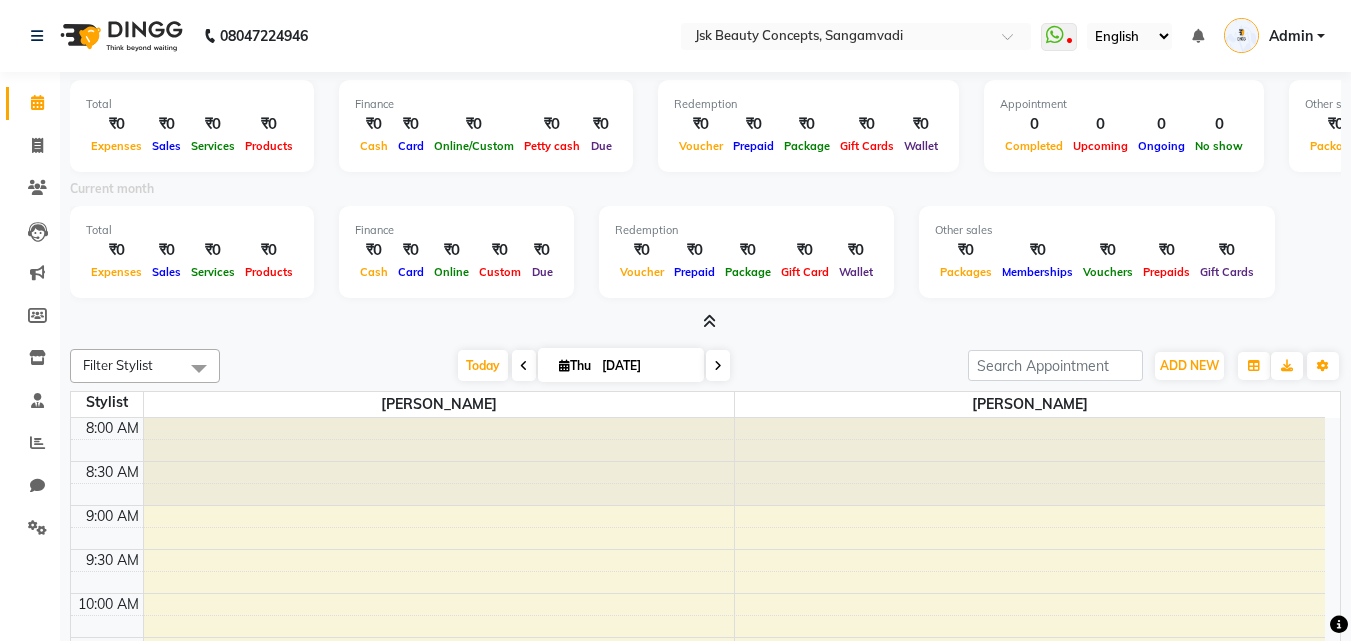 click at bounding box center (709, 321) 